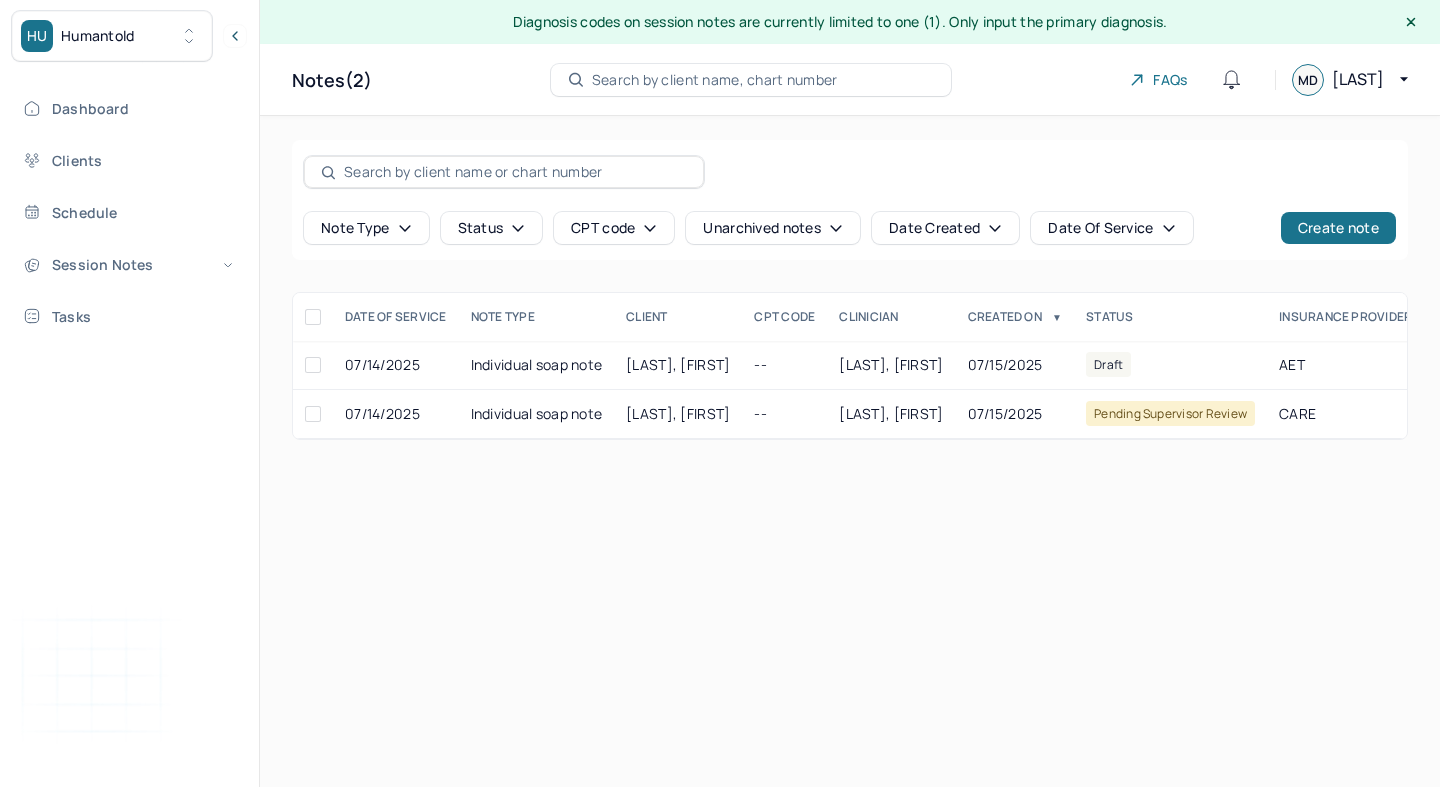 scroll, scrollTop: 0, scrollLeft: 0, axis: both 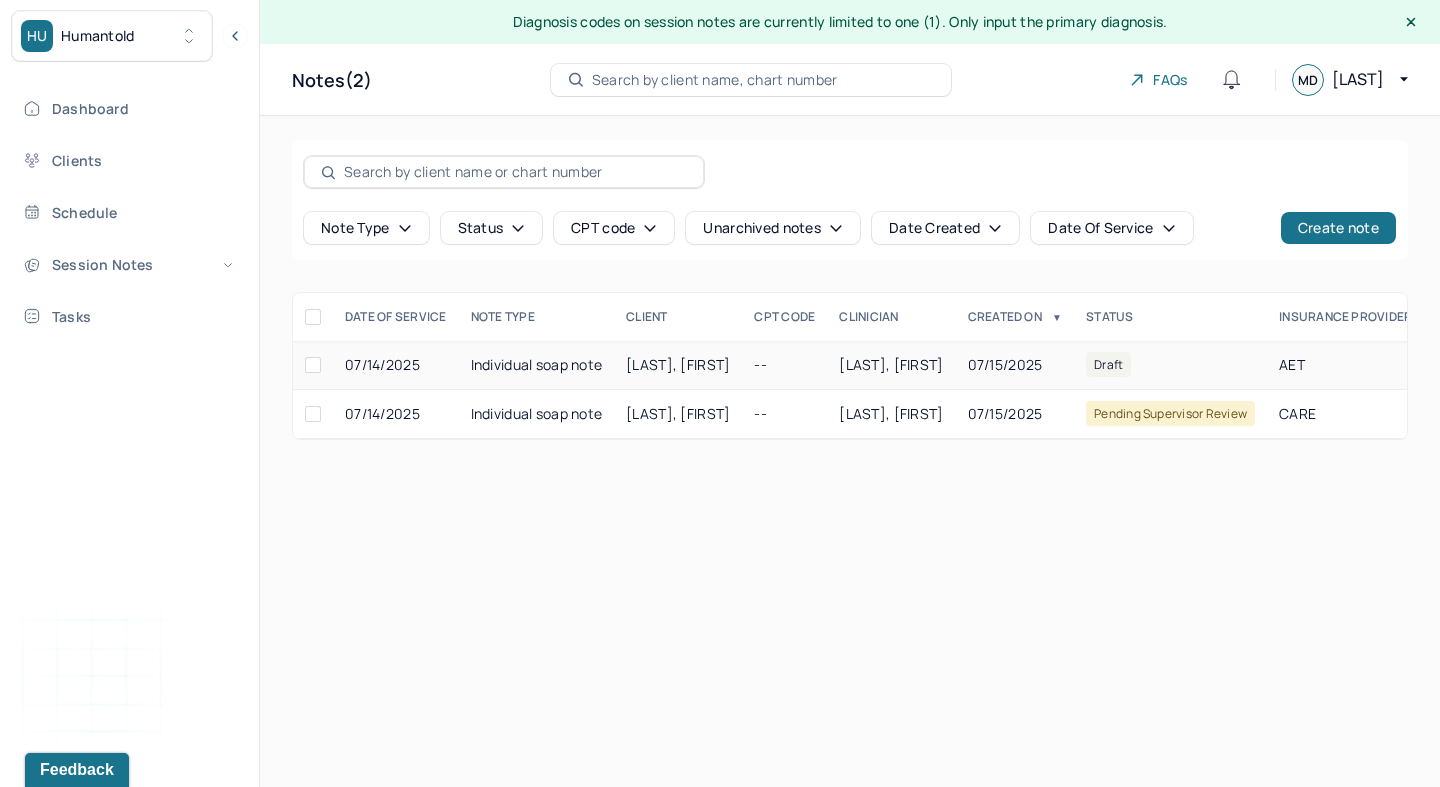 click on "[LAST], [FIRST]" at bounding box center [891, 364] 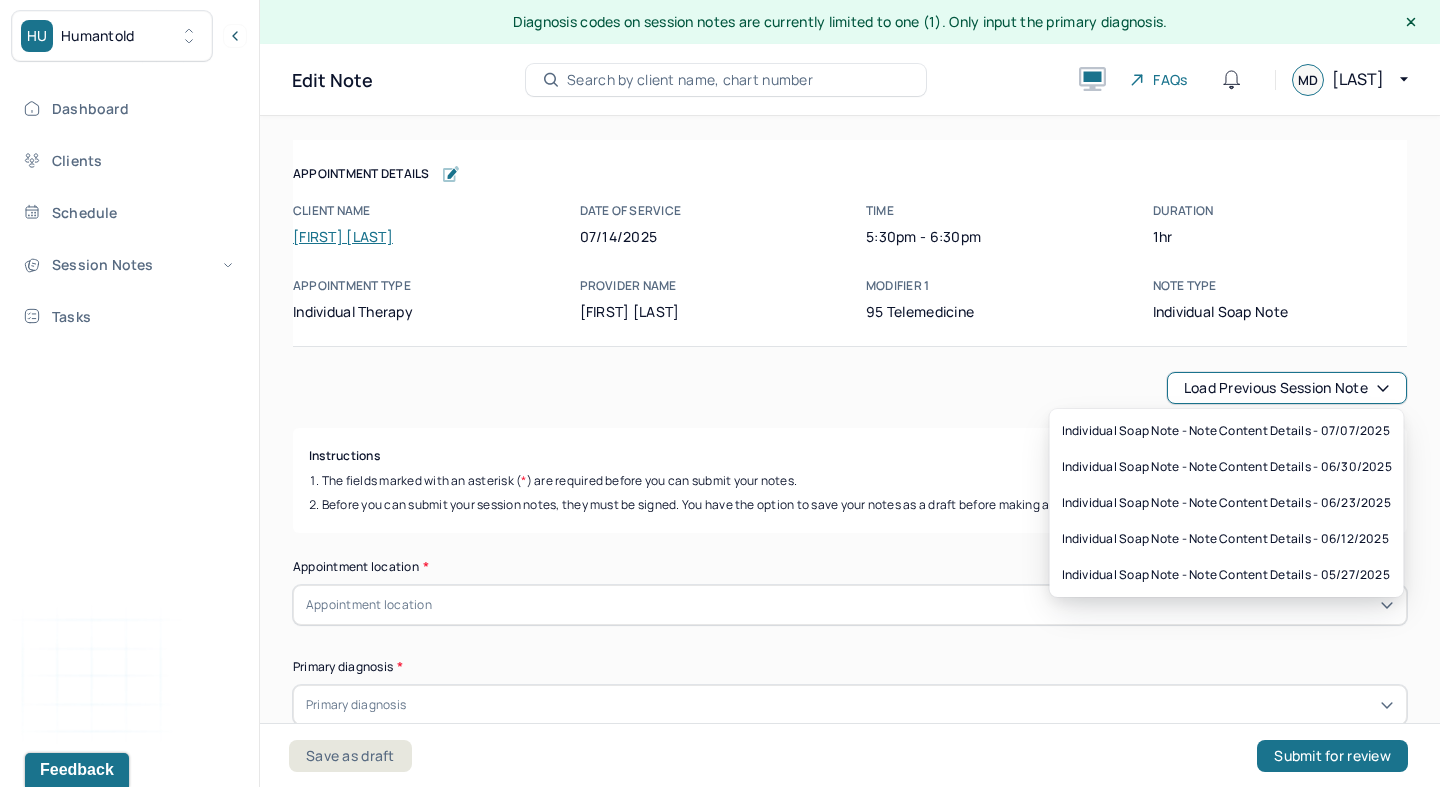 click on "Load previous session note" at bounding box center [1287, 388] 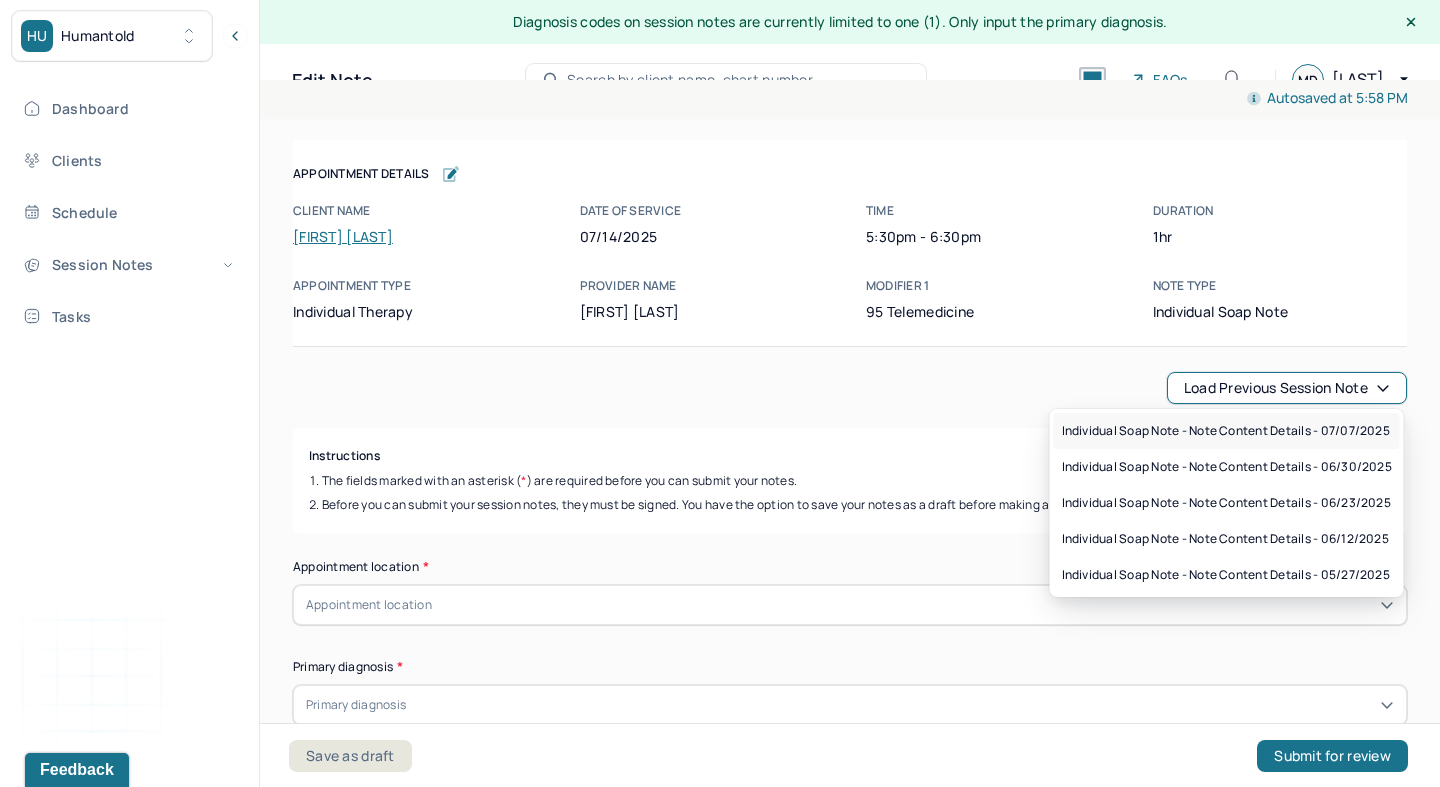 click on "Individual soap note   - Note content Details -   07/07/2025" at bounding box center (1226, 431) 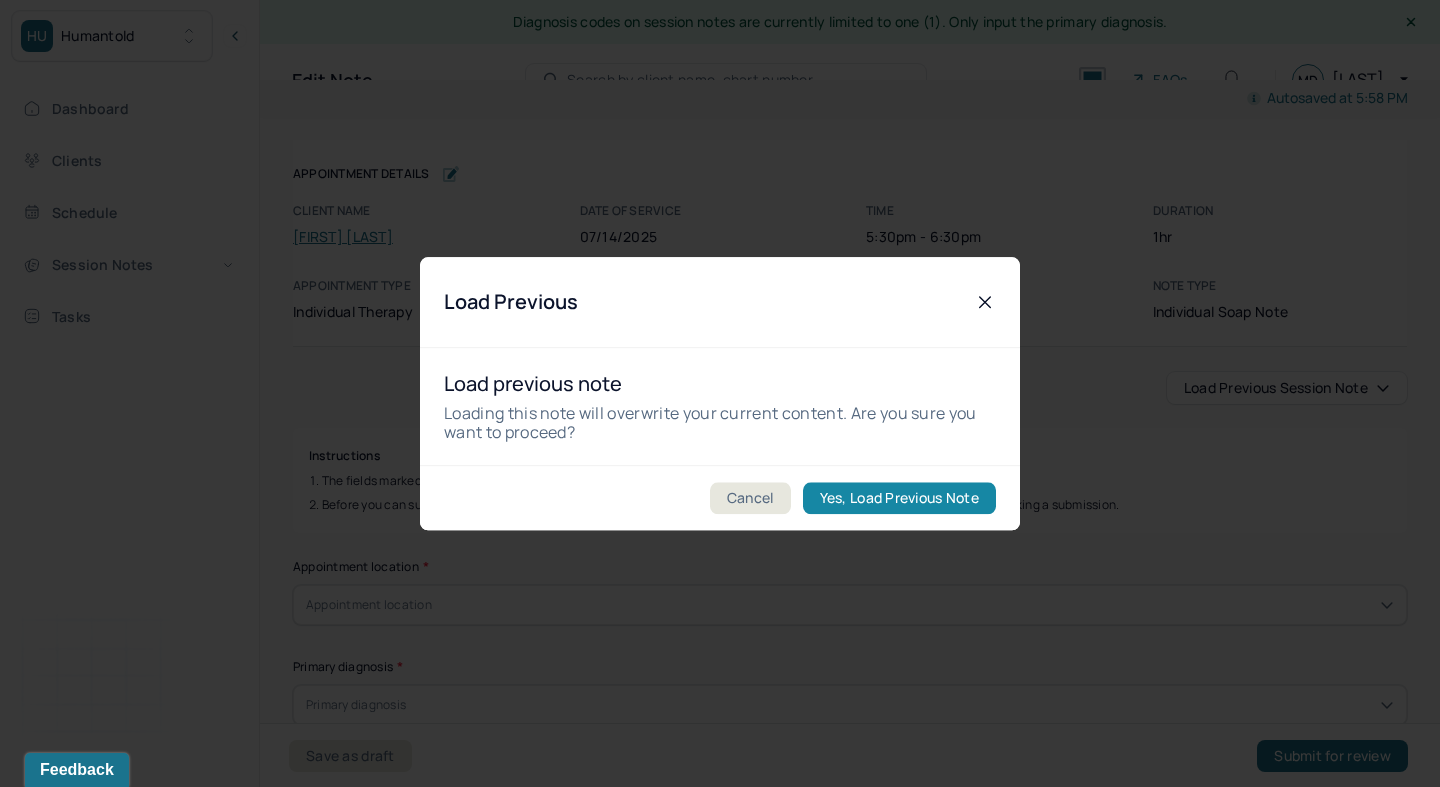 click on "Yes, Load Previous Note" at bounding box center [899, 498] 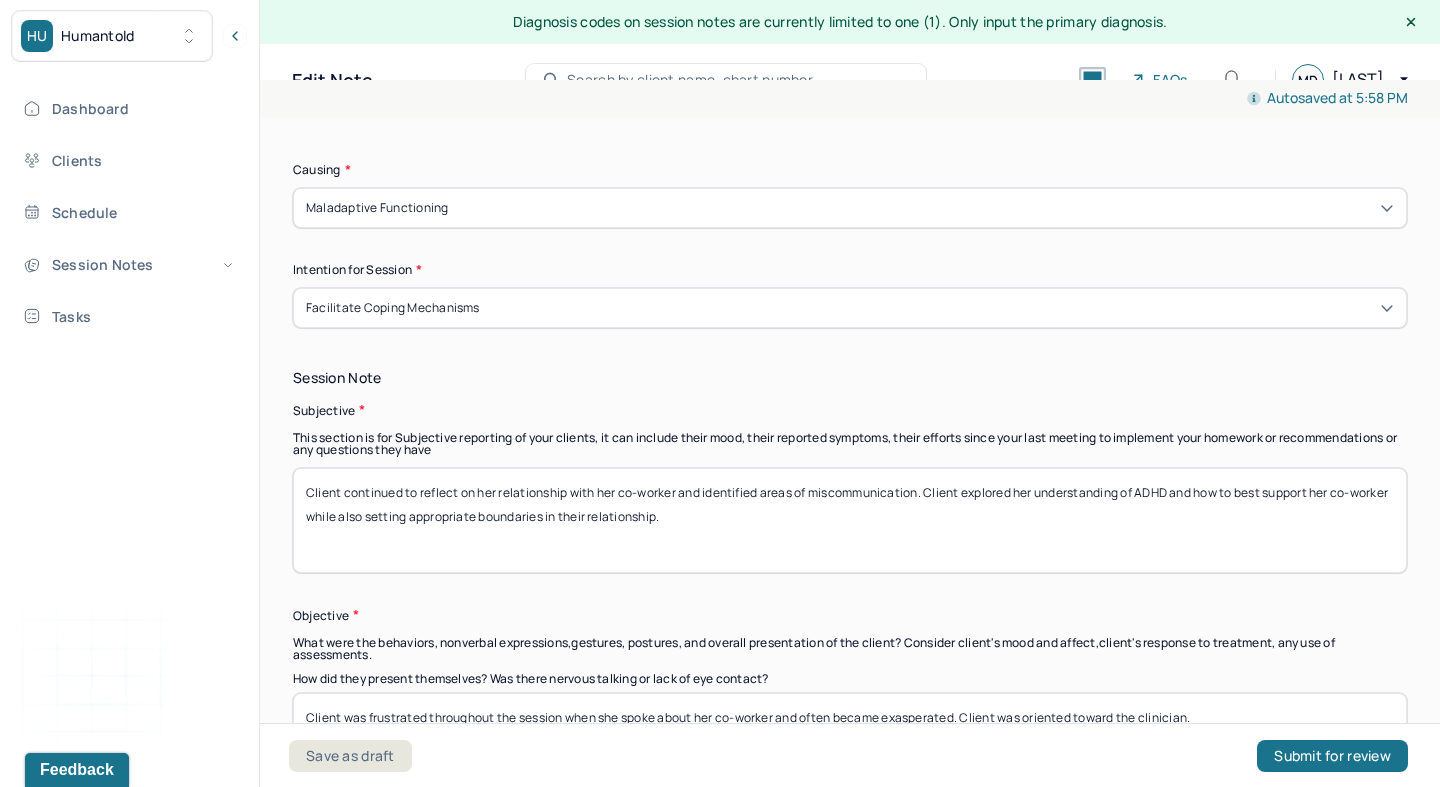 scroll, scrollTop: 1211, scrollLeft: 0, axis: vertical 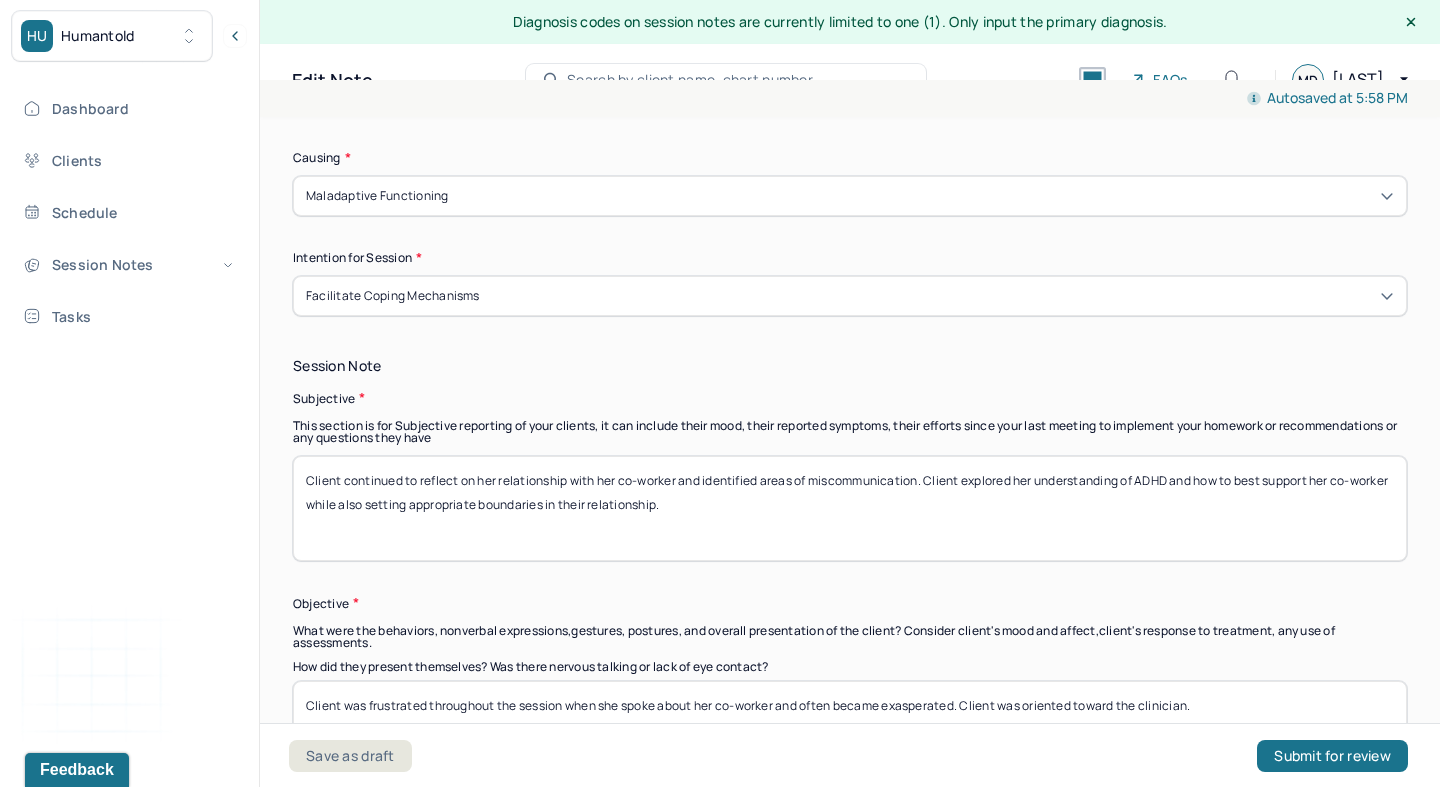 click on "Client continued to reflect on her relationship with her co-worker and identified areas of miscommunication. Client explored her understanding of ADHD and how to best support her co-worker while also setting appropriate boundaries in their relationship." at bounding box center [850, 508] 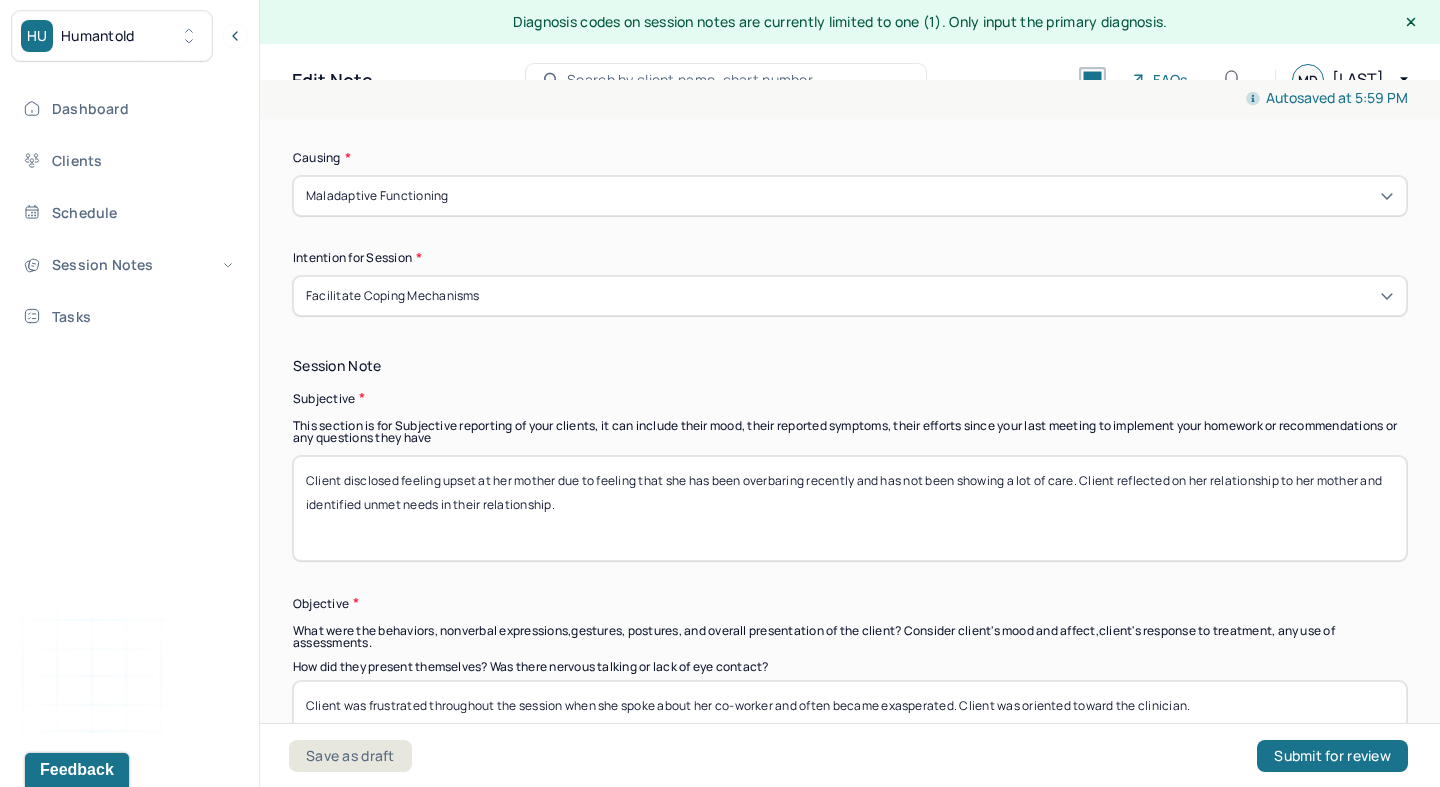 click on "Client disclosed feeling upset at her mother due to feeling that she has been overbaring recently and has not been showing a lot of care. Client reflected on her relationship to her mother and identified unmet needs in their relationship." at bounding box center [850, 508] 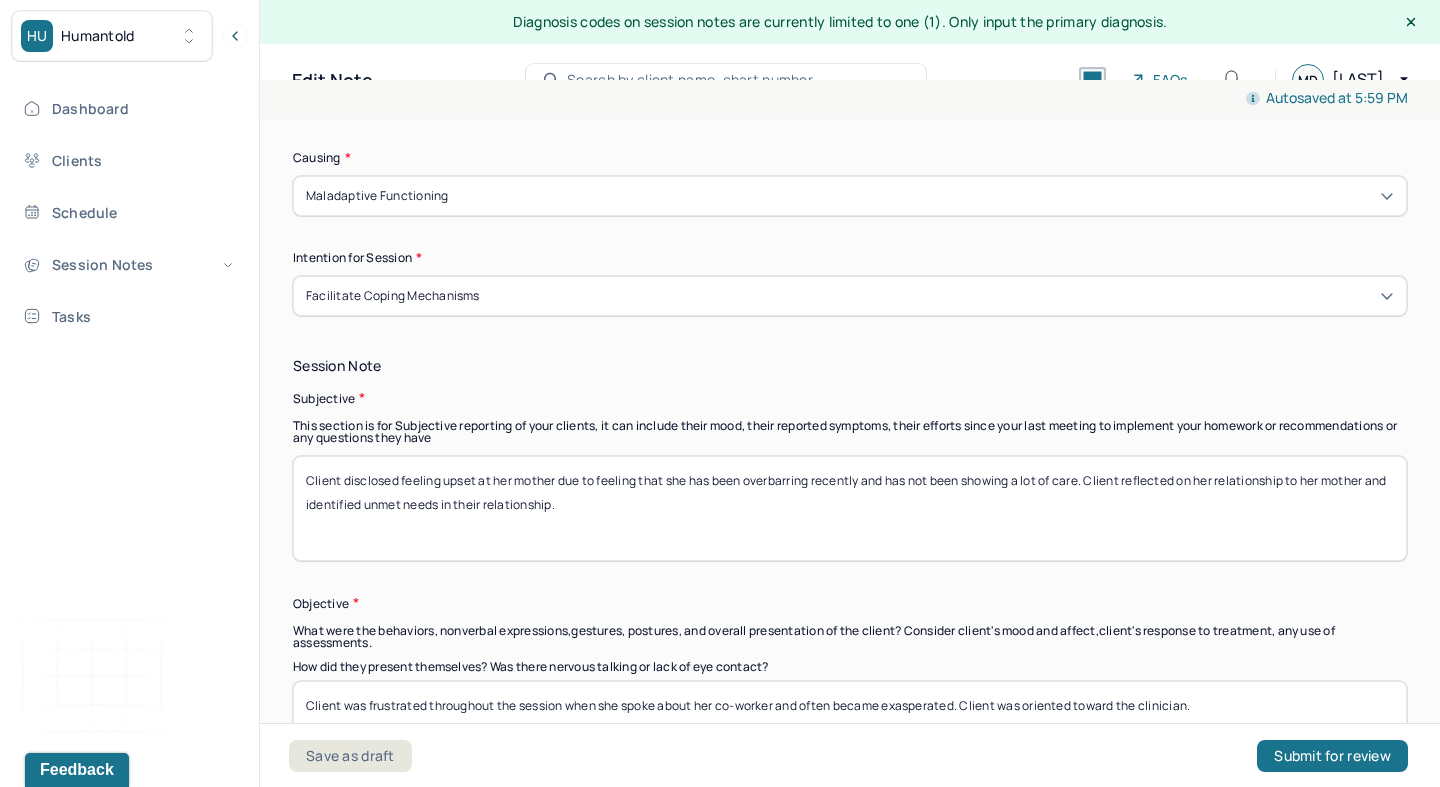 click on "Client disclosed feeling upset at her mother due to feeling that she has been overbaring recently and has not been showing a lot of care. Client reflected on her relationship to her mother and identified unmet needs in their relationship." at bounding box center [850, 508] 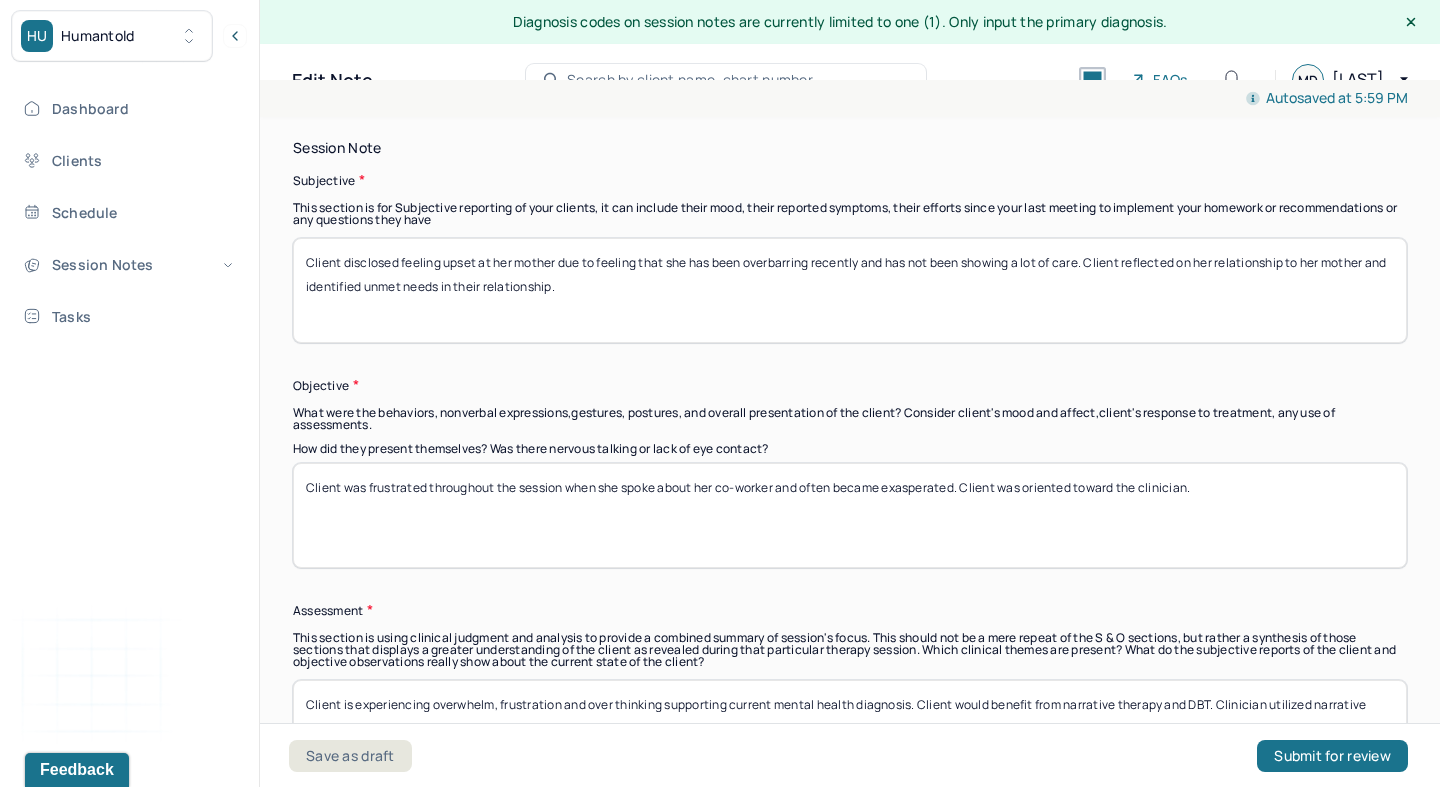 scroll, scrollTop: 1447, scrollLeft: 0, axis: vertical 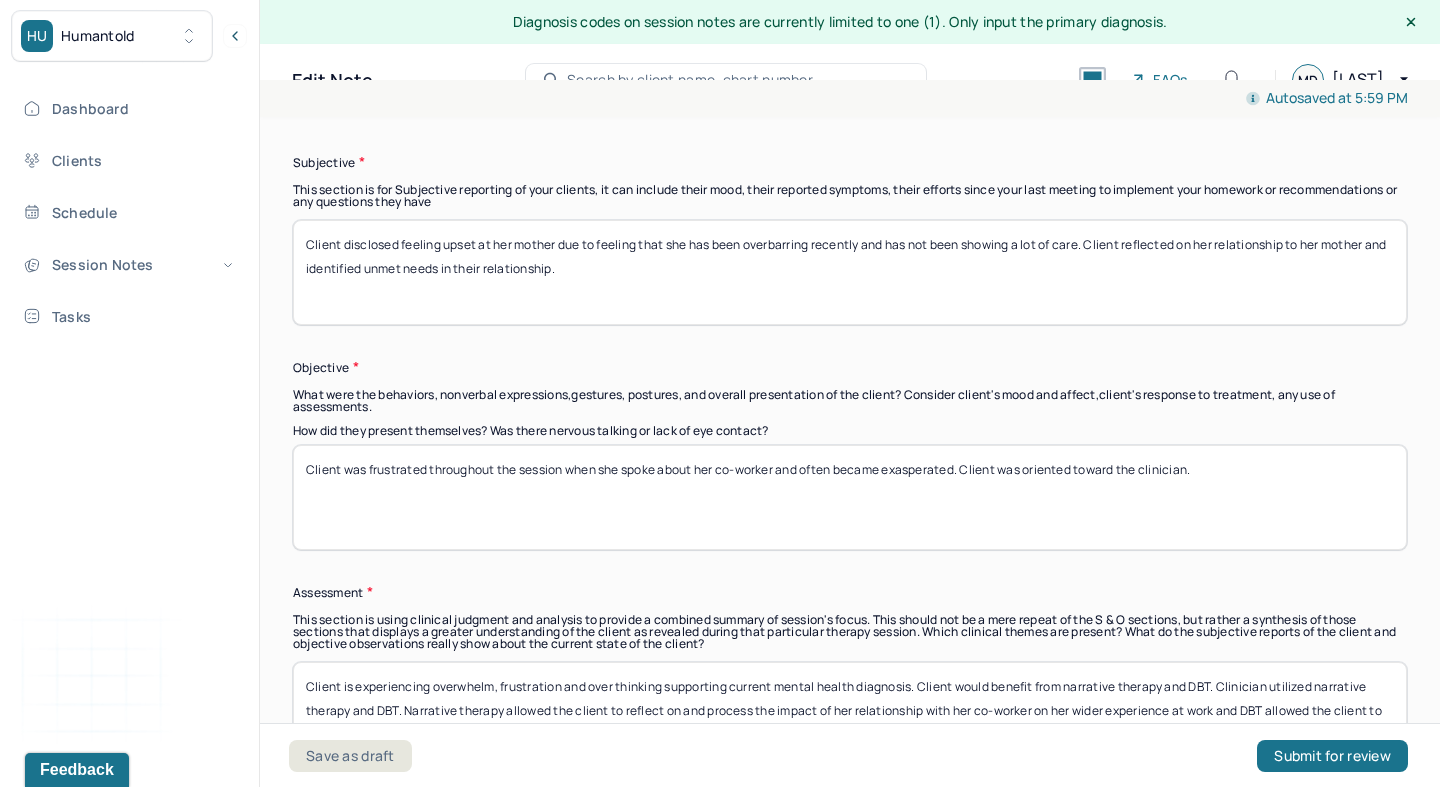 type on "Client disclosed feeling upset at her mother due to feeling that she has been overbarring recently and has not been showing a lot of care. Client reflected on her relationship to her mother and identified unmet needs in their relationship." 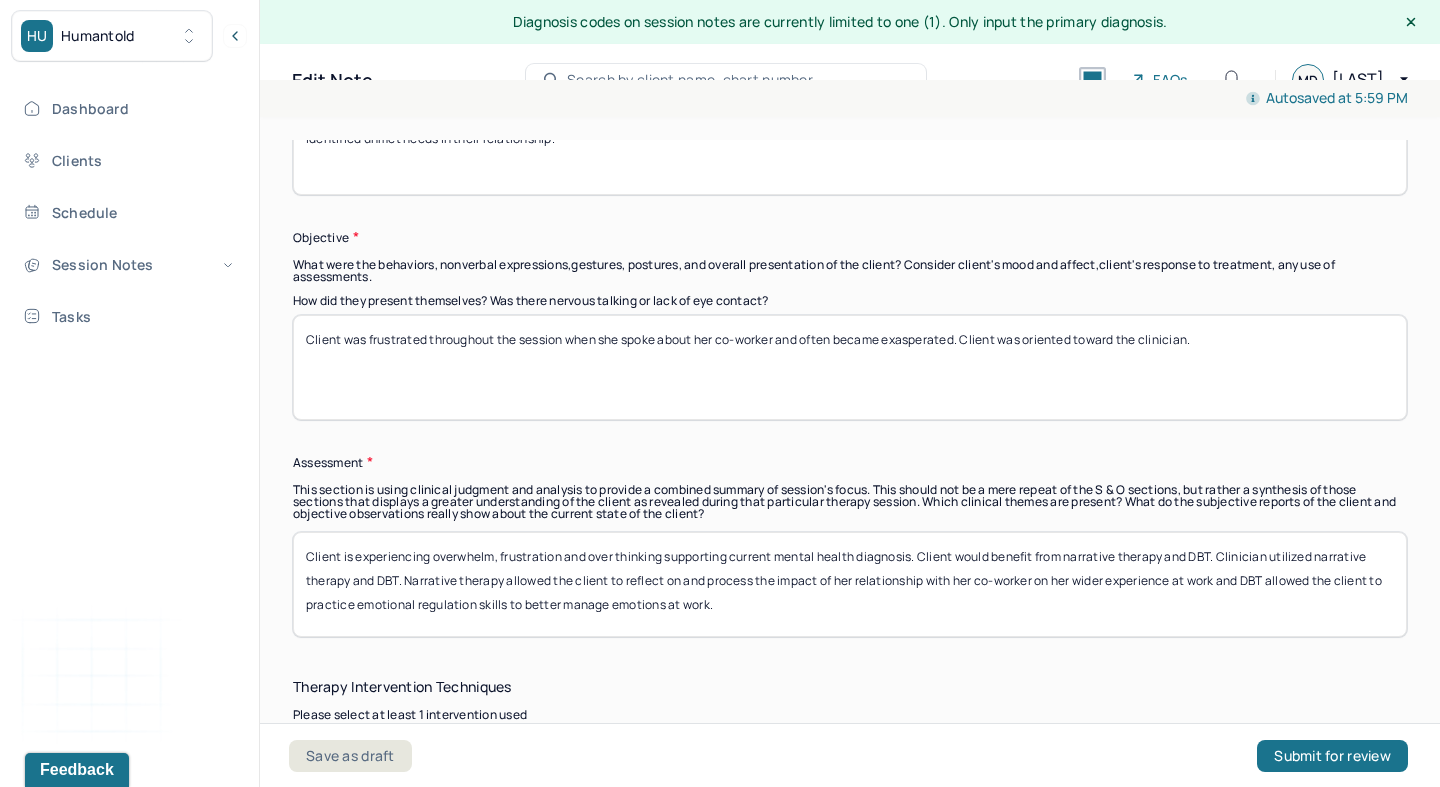 scroll, scrollTop: 1591, scrollLeft: 0, axis: vertical 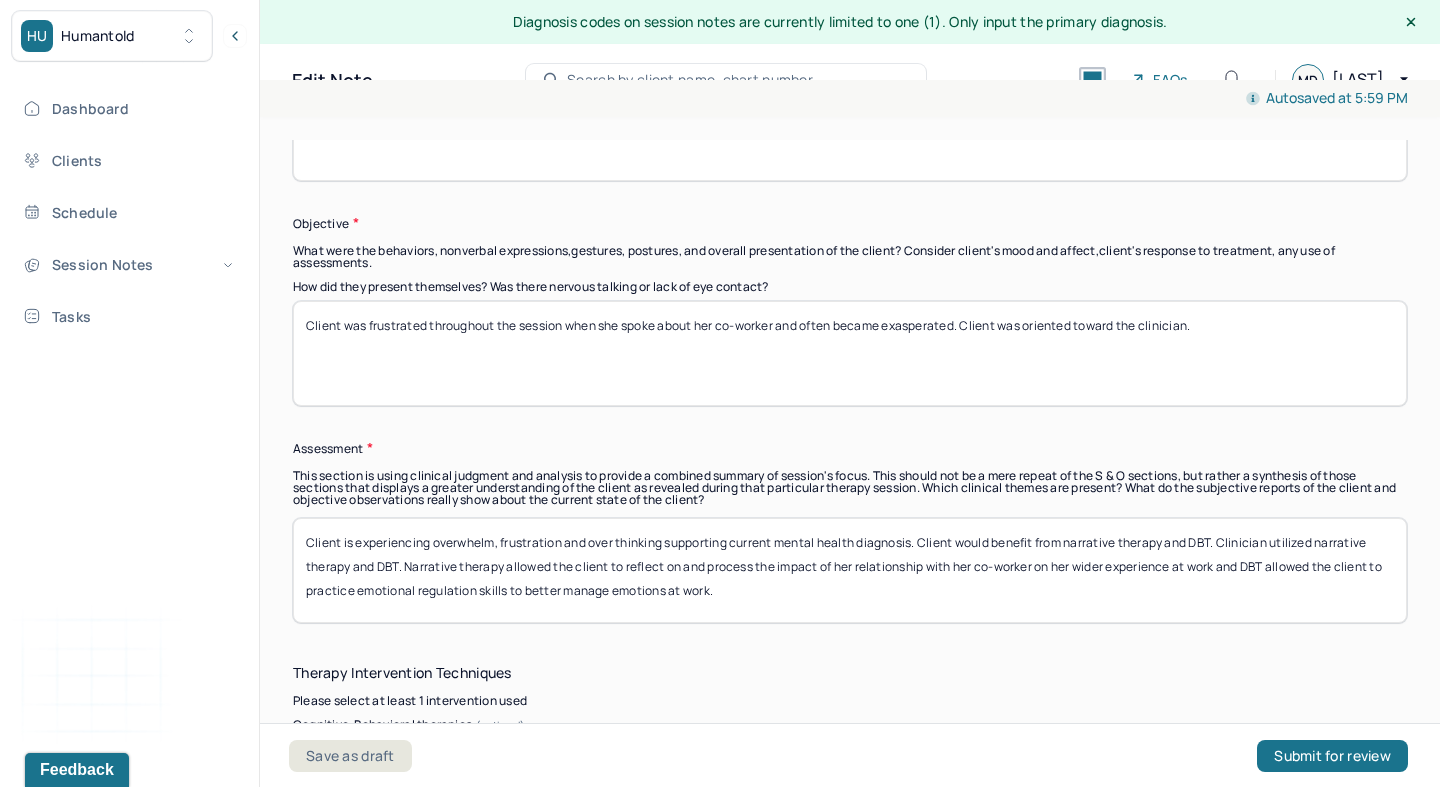 click on "Client was frustrated throughout the session when she spoke about her co-worker and often became exasperated. Client was oriented toward the clinician." at bounding box center (850, 353) 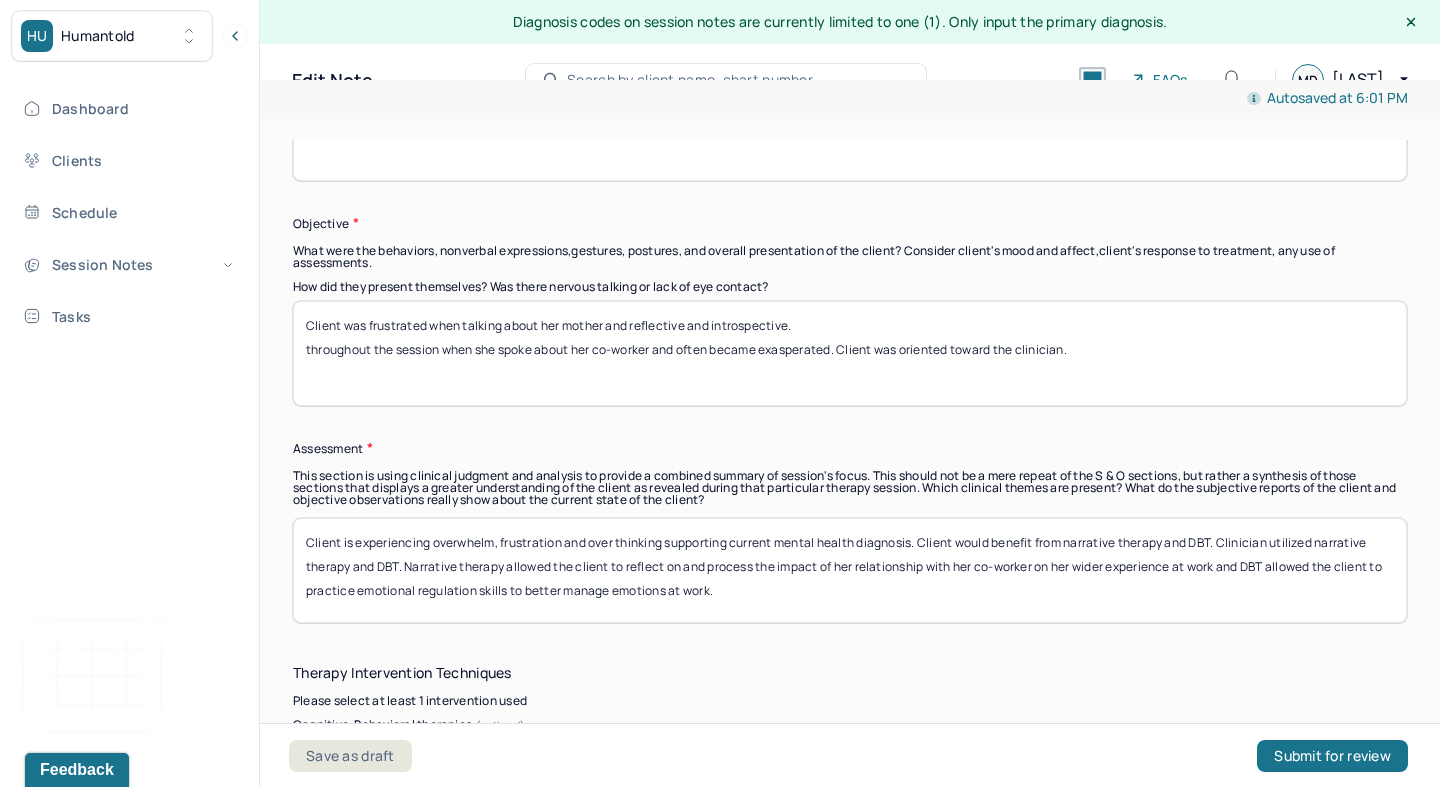 drag, startPoint x: 840, startPoint y: 343, endPoint x: 303, endPoint y: 341, distance: 537.0037 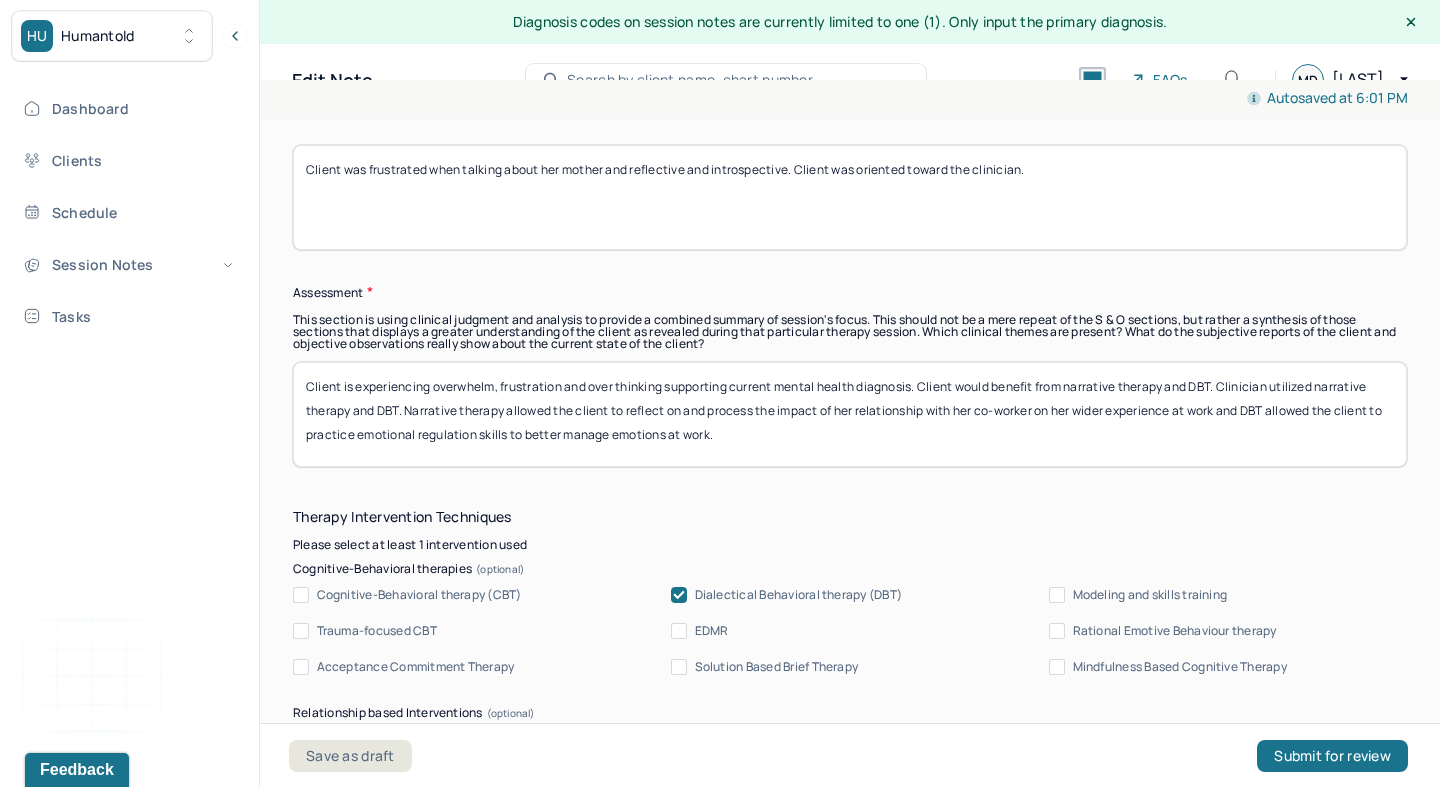 scroll, scrollTop: 1750, scrollLeft: 0, axis: vertical 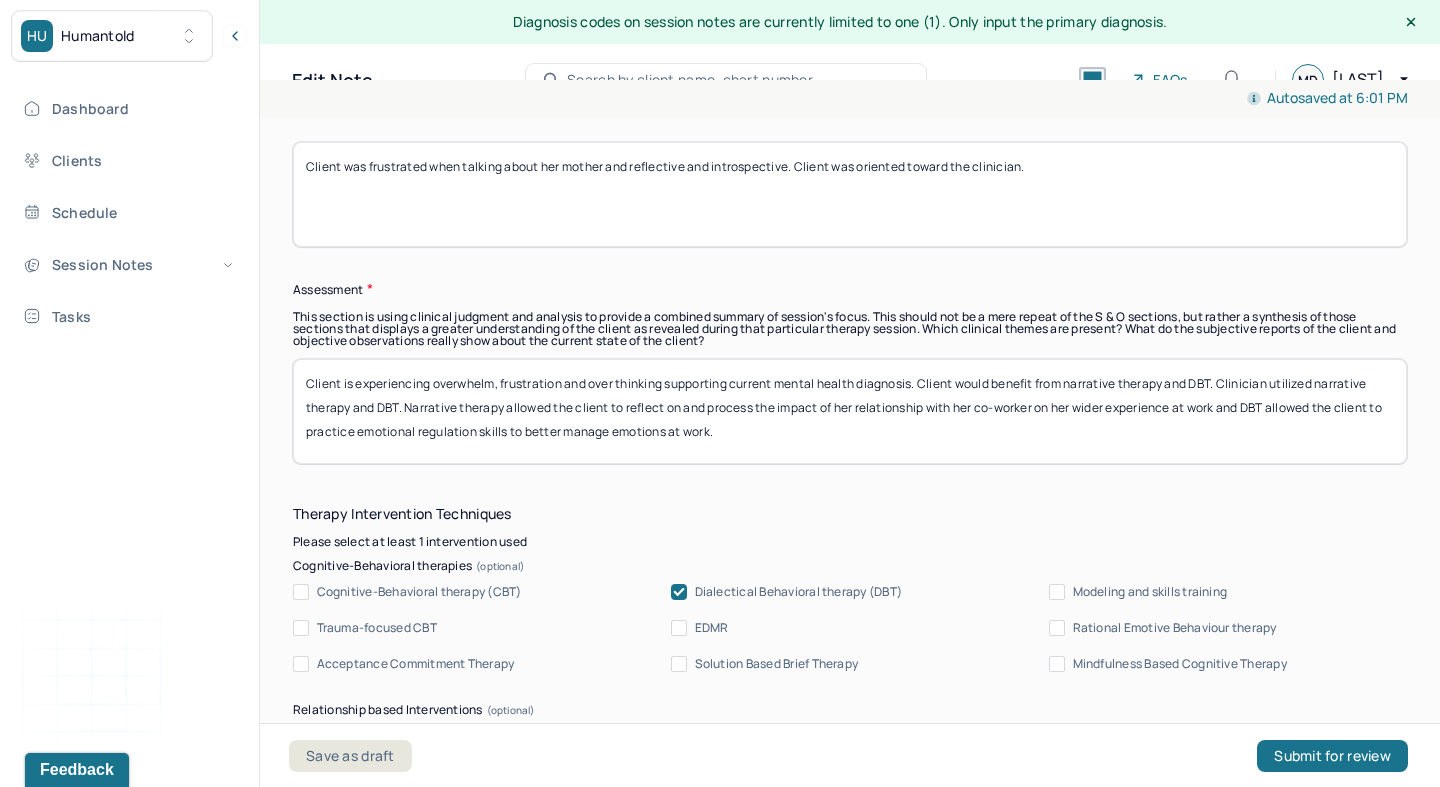 type on "Client was frustrated when talking about her mother and reflective and introspective. Client was oriented toward the clinician." 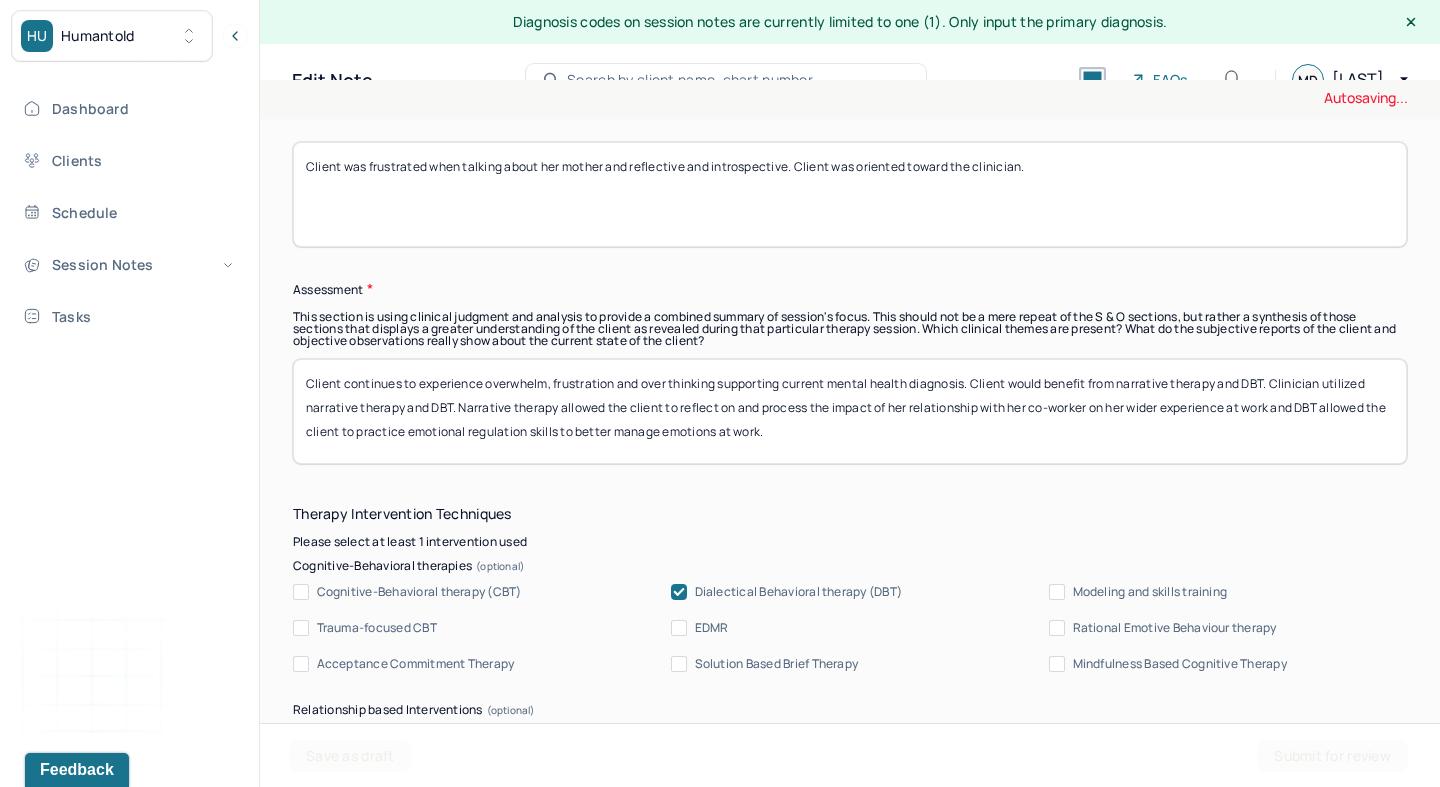 click on "Clientg overwhelm, frustration and over thinking supporting current mental health diagnosis. Client would benefit from narrative therapy and DBT. Clinician utilized narrative therapy and DBT. Narrative therapy allowed the client to reflect on and process the impact of her relationship with her co-worker on her wider experience at work and DBT allowed the client to practice emotional regulation skills to better manage emotions at work." at bounding box center [850, 411] 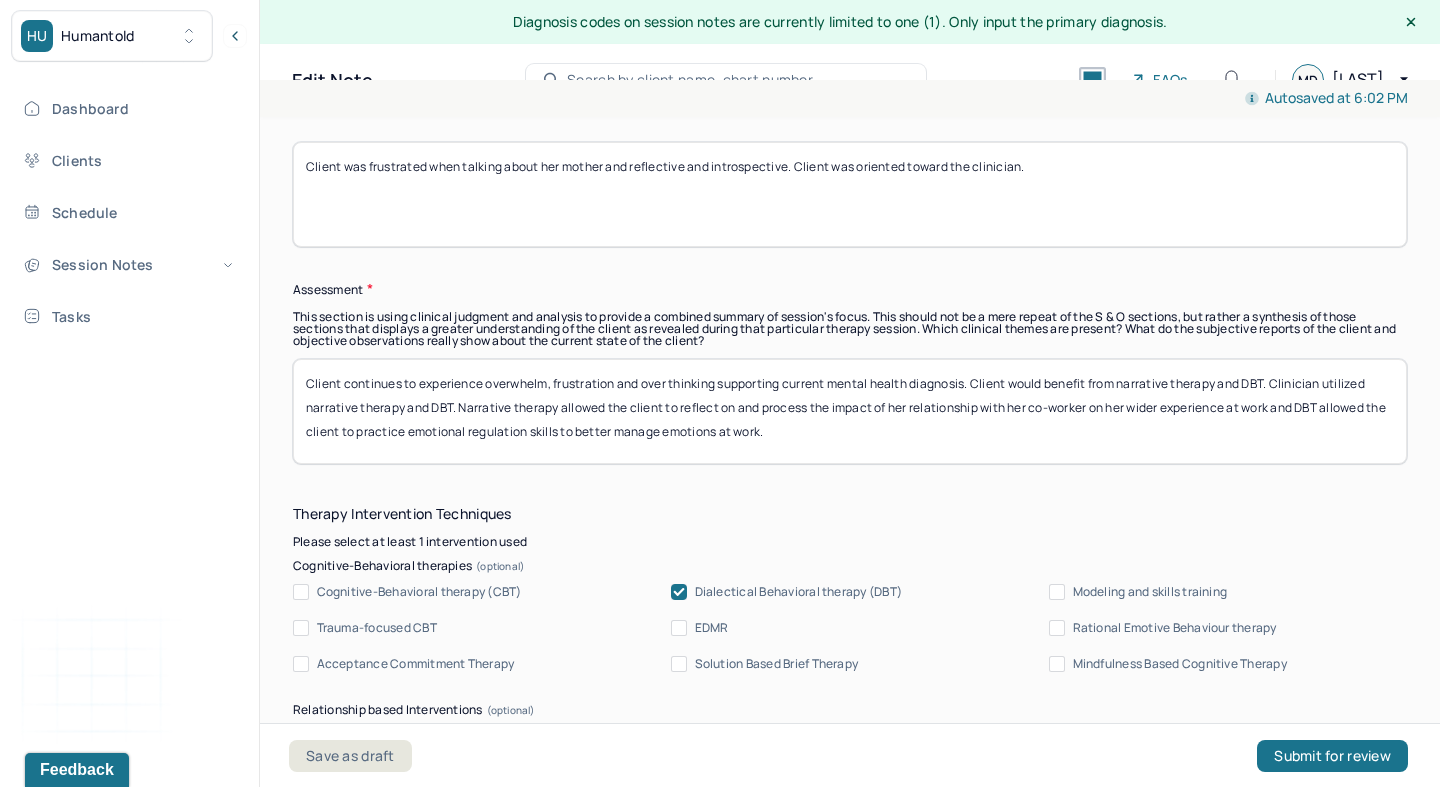 click on "Client continues to experience overwhelm, frustration and over thinking supporting current mental health diagnosis. Client would benefit from narrative therapy and DBT. Clinician utilized narrative therapy and DBT. Narrative therapy allowed the client to reflect on and process the impact of her relationship with her co-worker on her wider experience at work and DBT allowed the client to practice emotional regulation skills to better manage emotions at work." at bounding box center [850, 411] 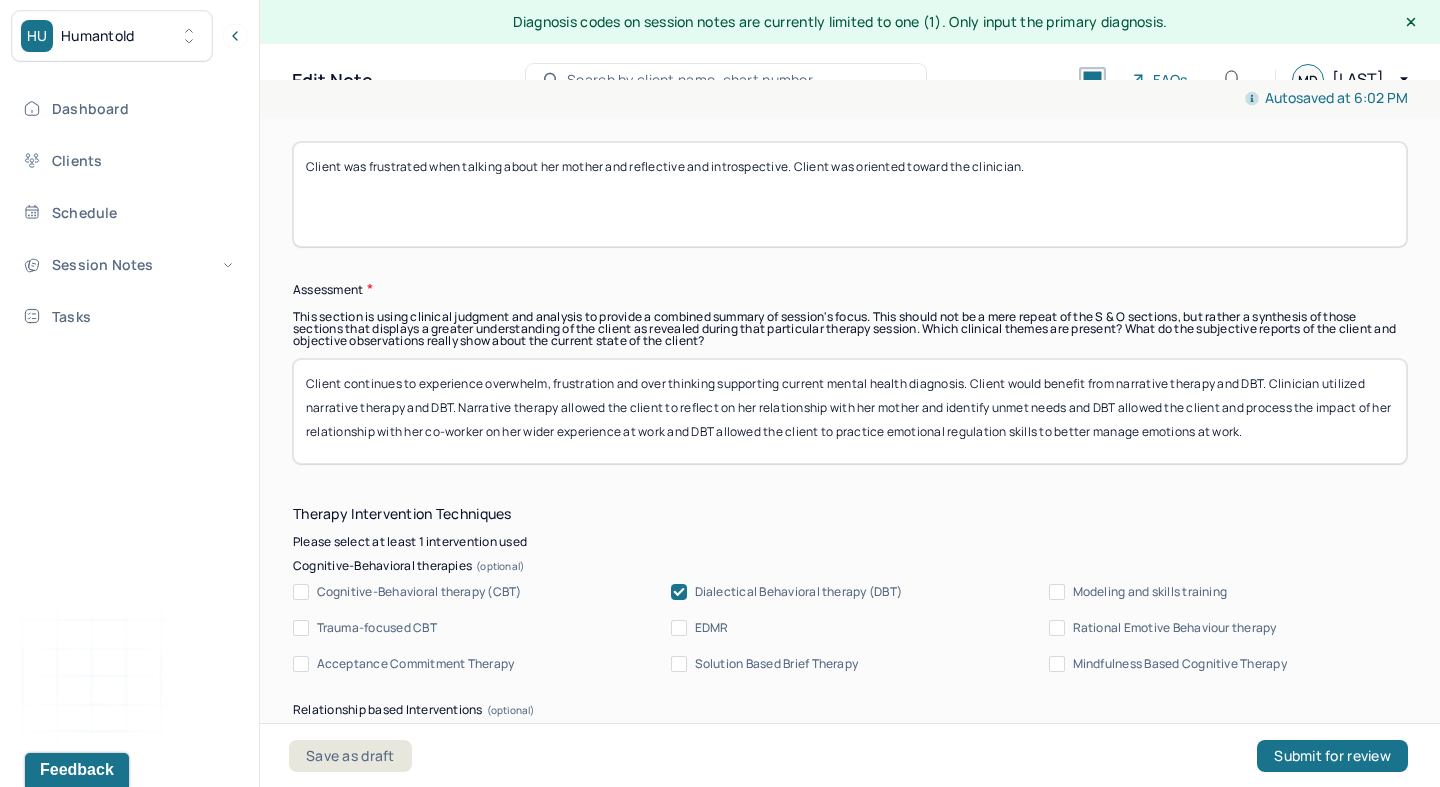 drag, startPoint x: 868, startPoint y: 426, endPoint x: 1094, endPoint y: 401, distance: 227.37854 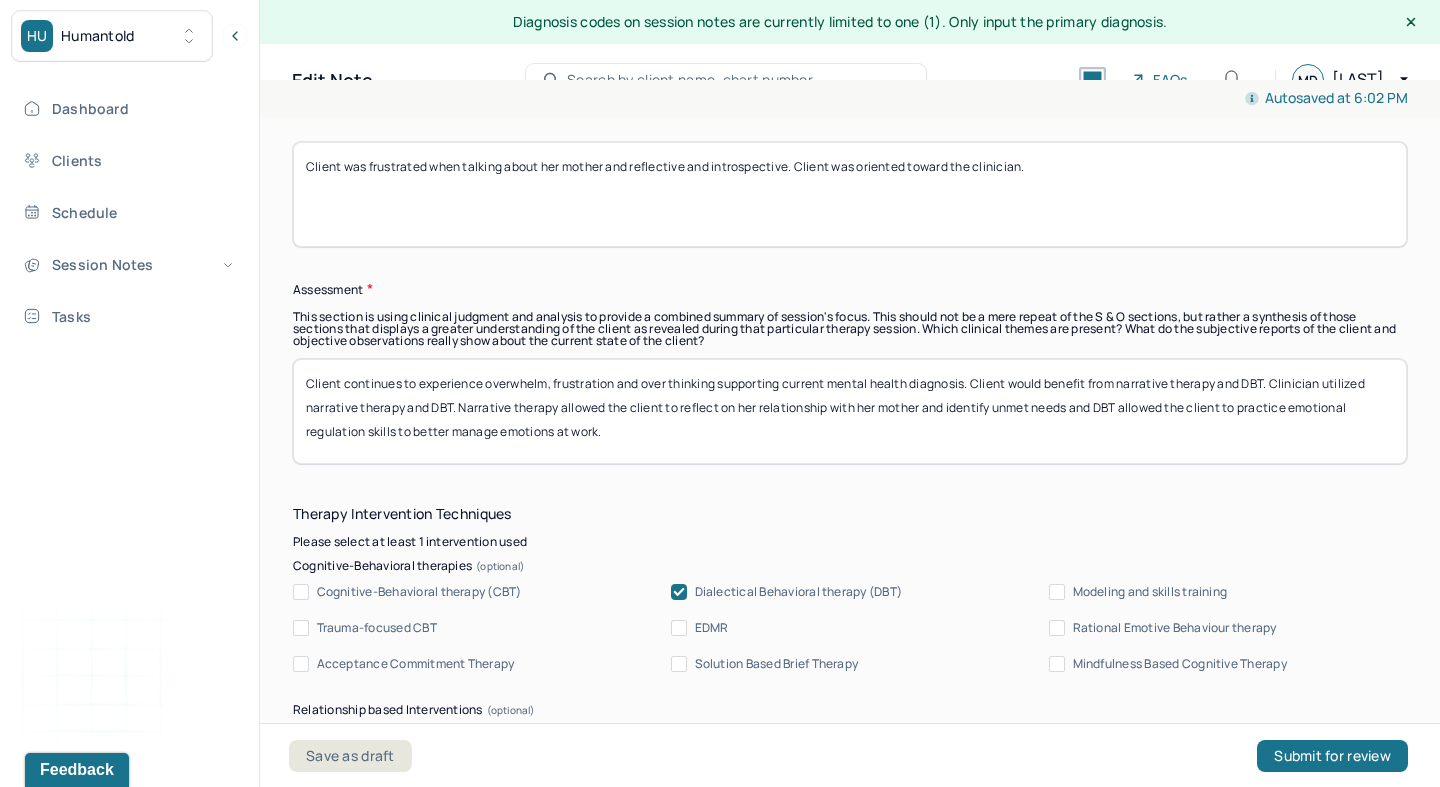 drag, startPoint x: 395, startPoint y: 424, endPoint x: 875, endPoint y: 527, distance: 490.92667 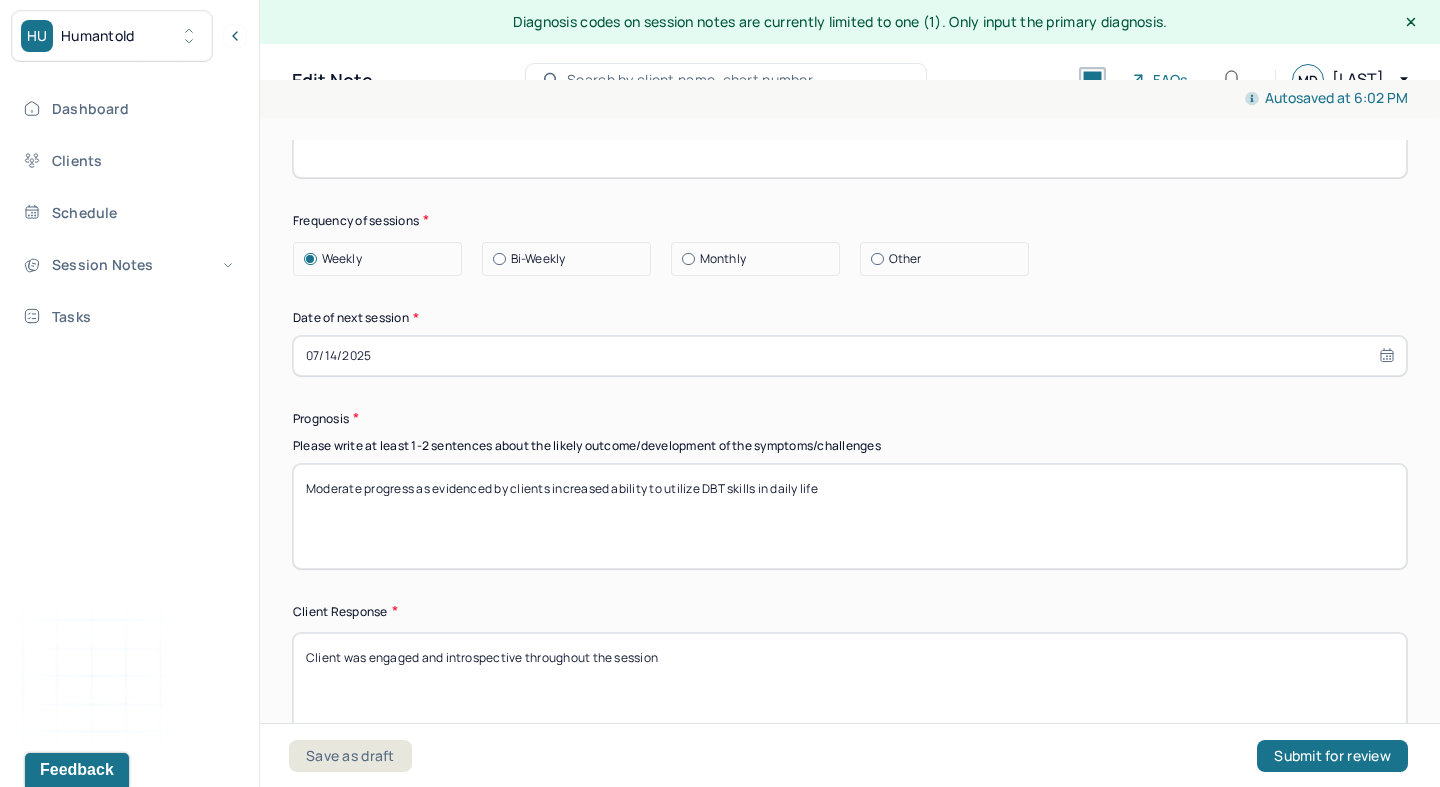 scroll, scrollTop: 2740, scrollLeft: 0, axis: vertical 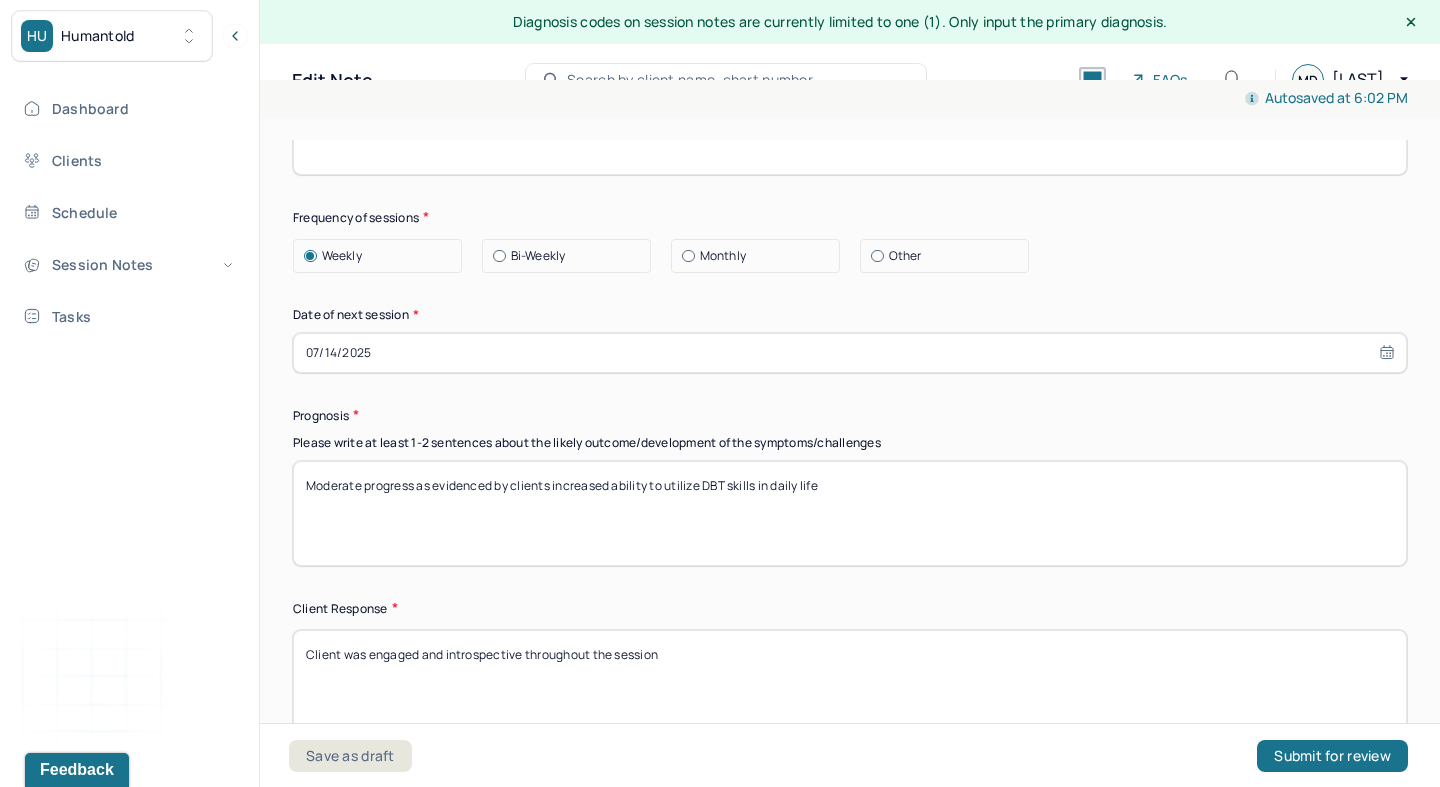 type on "Client continues to experience overwhelm, frustration and over thinking supporting current mental health diagnosis. Client would benefit from narrative therapy and DBT. Clinician utilized narrative therapy and DBT. Narrative therapy allowed the client to reflect on her relationship with her mother and identify unmet needs and DBT allowed the client to practice emotional regulation skills." 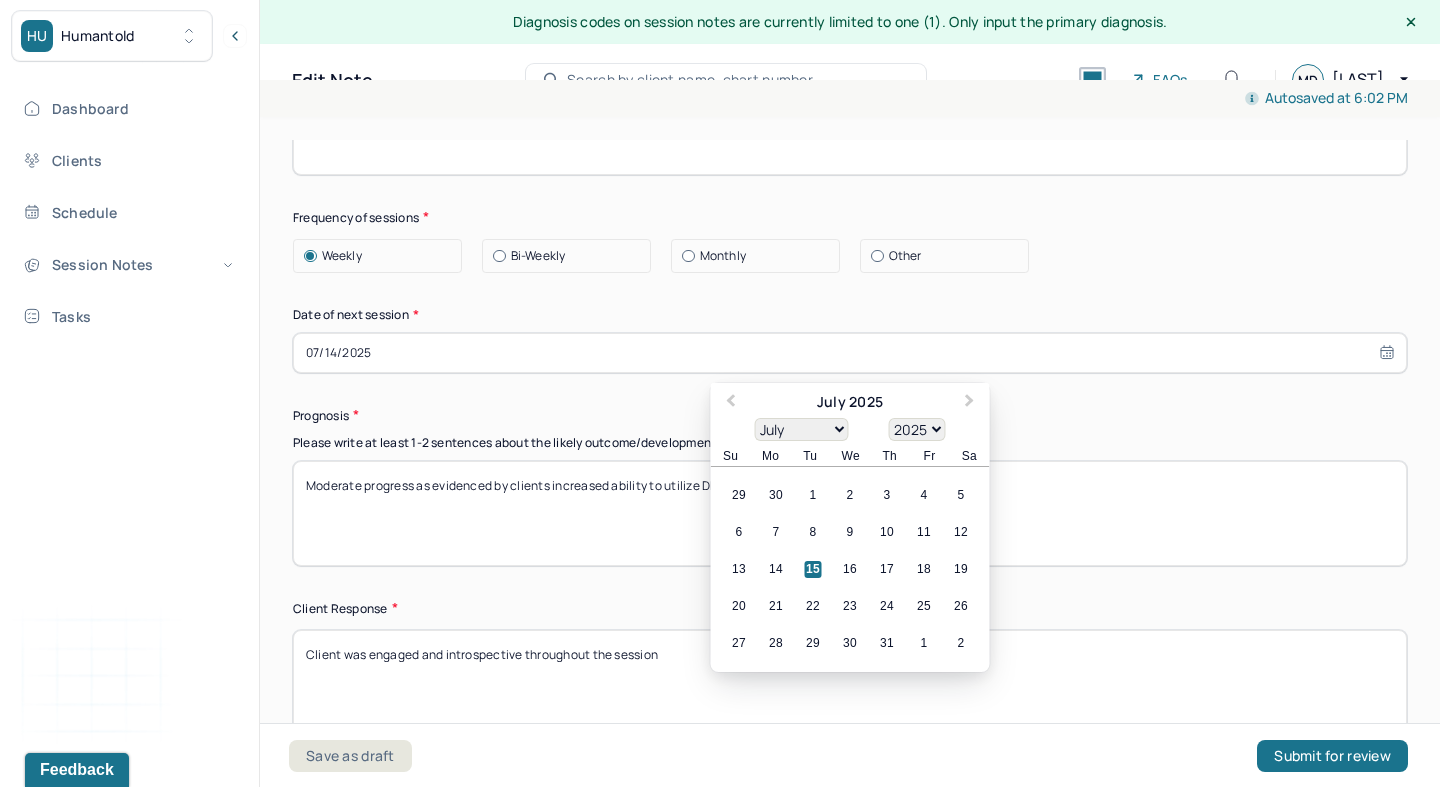 click on "07/14/2025" at bounding box center [850, 353] 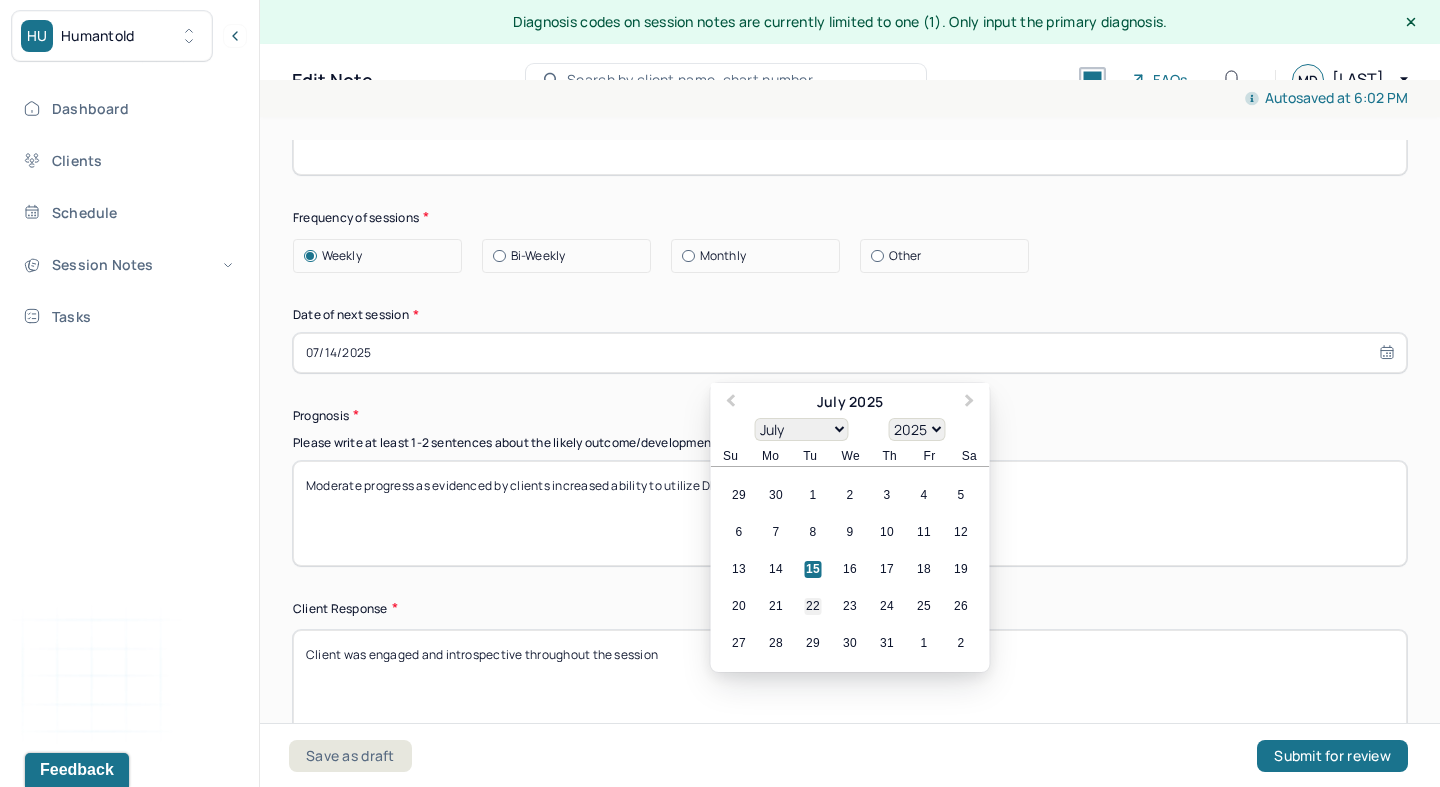 click on "22" at bounding box center (813, 606) 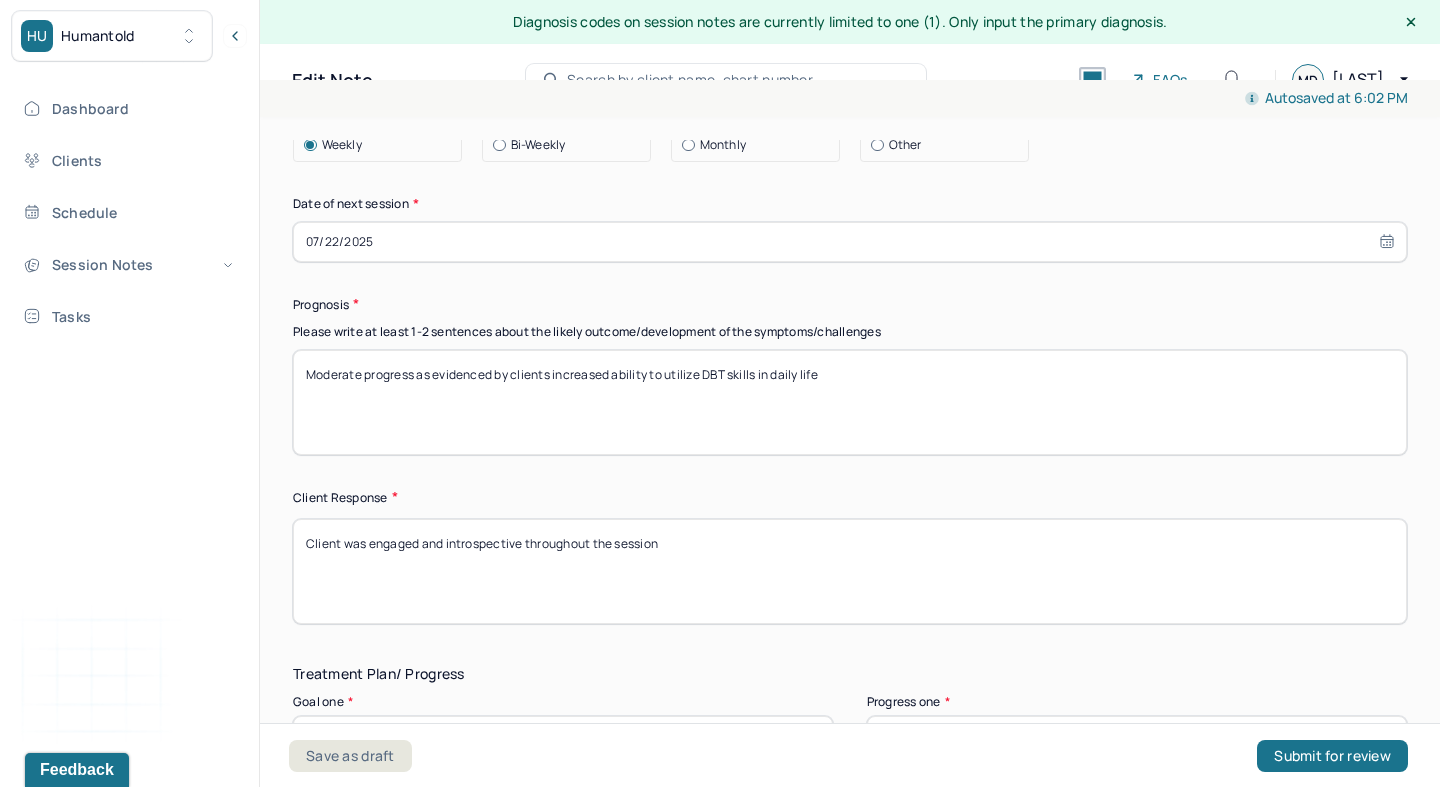 scroll, scrollTop: 2853, scrollLeft: 0, axis: vertical 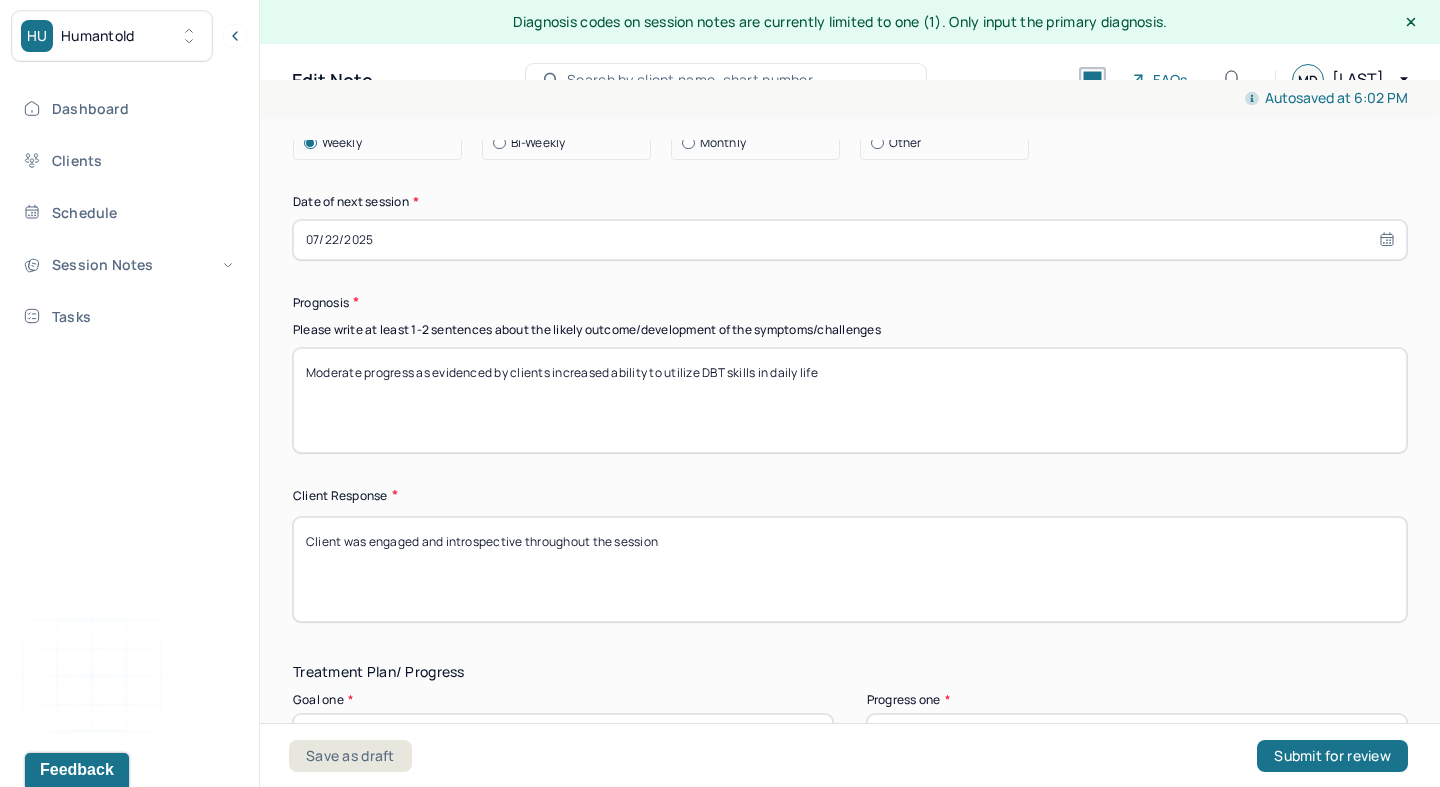 drag, startPoint x: 561, startPoint y: 369, endPoint x: 886, endPoint y: 386, distance: 325.4443 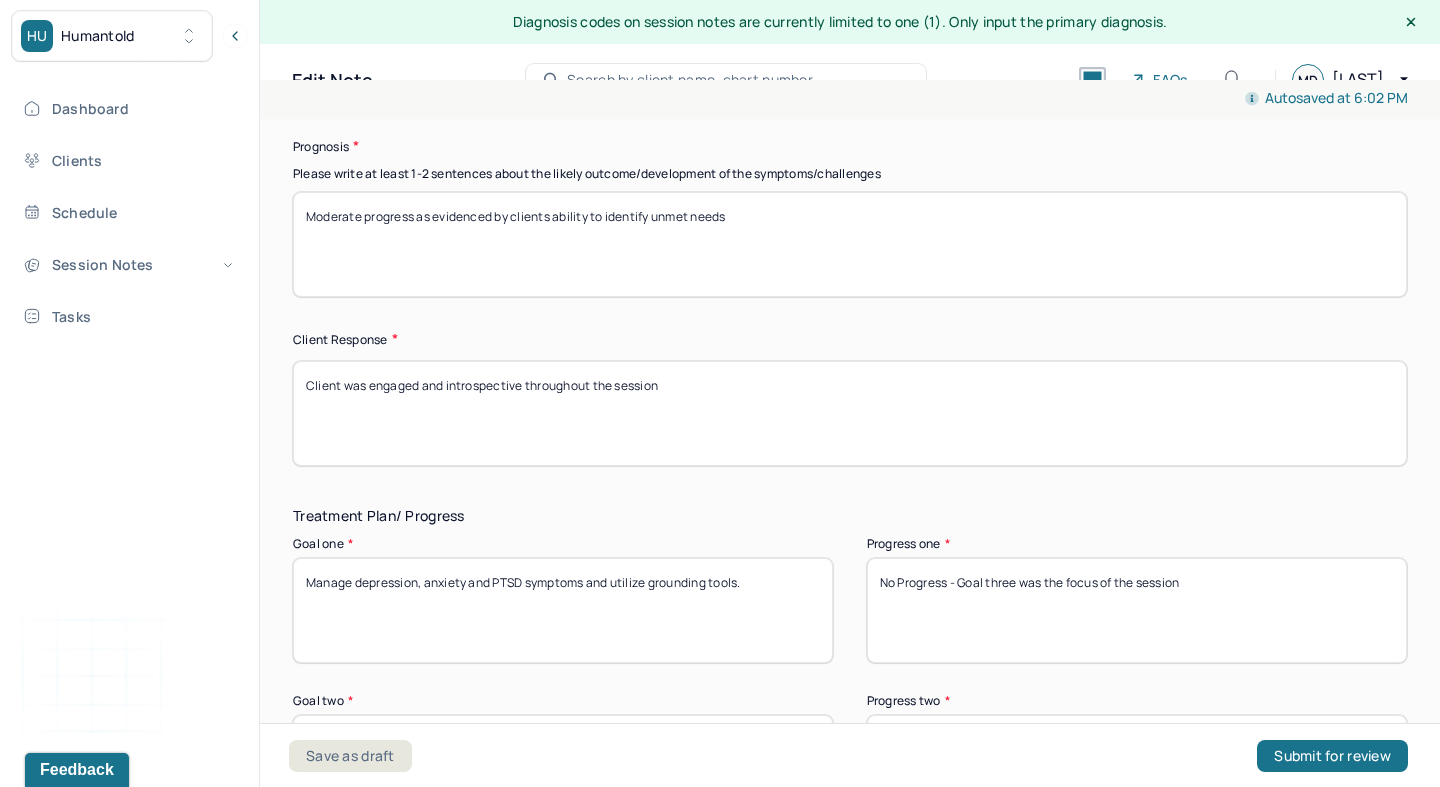 scroll, scrollTop: 3032, scrollLeft: 0, axis: vertical 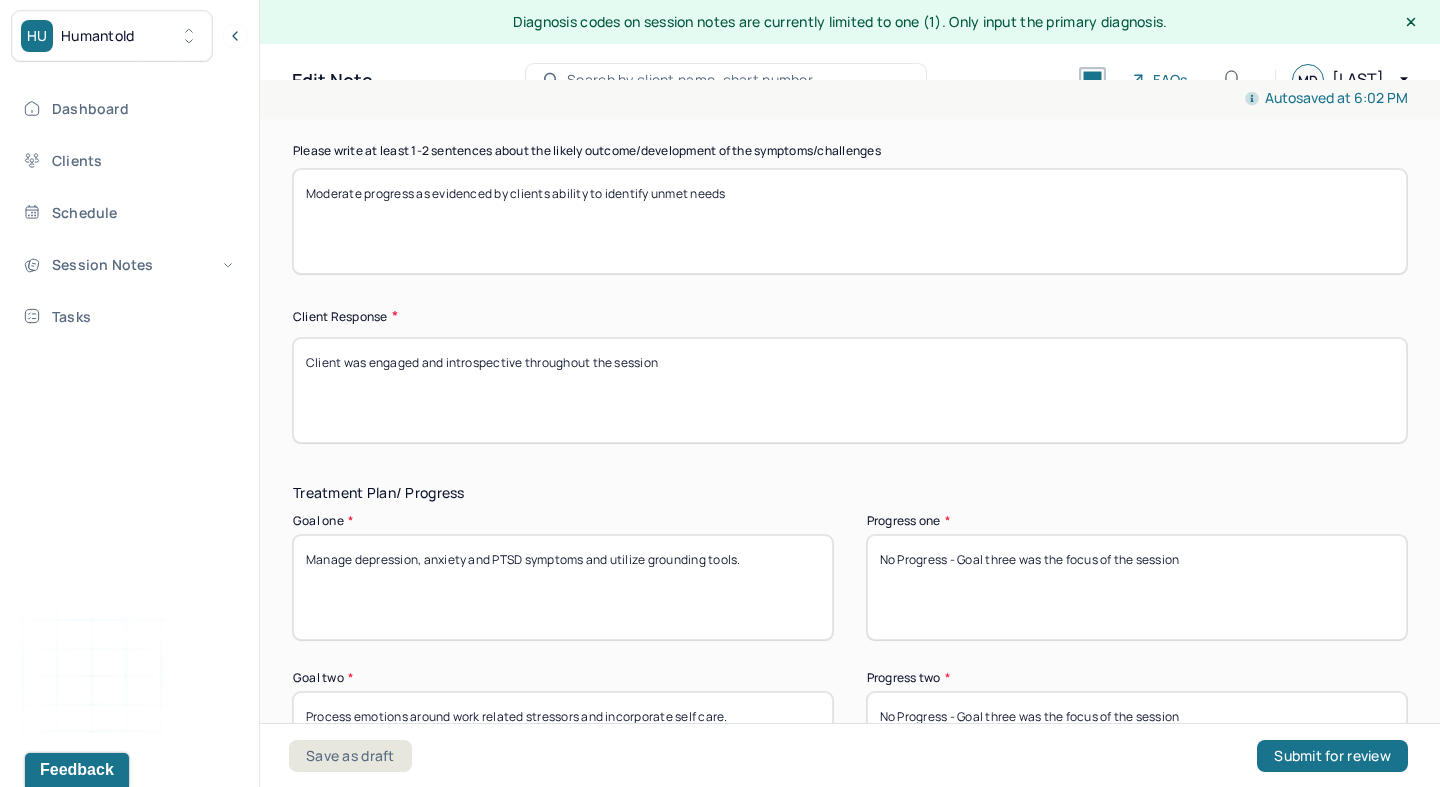 type on "Moderate progress as evidenced by clients ability to identify unmet needs" 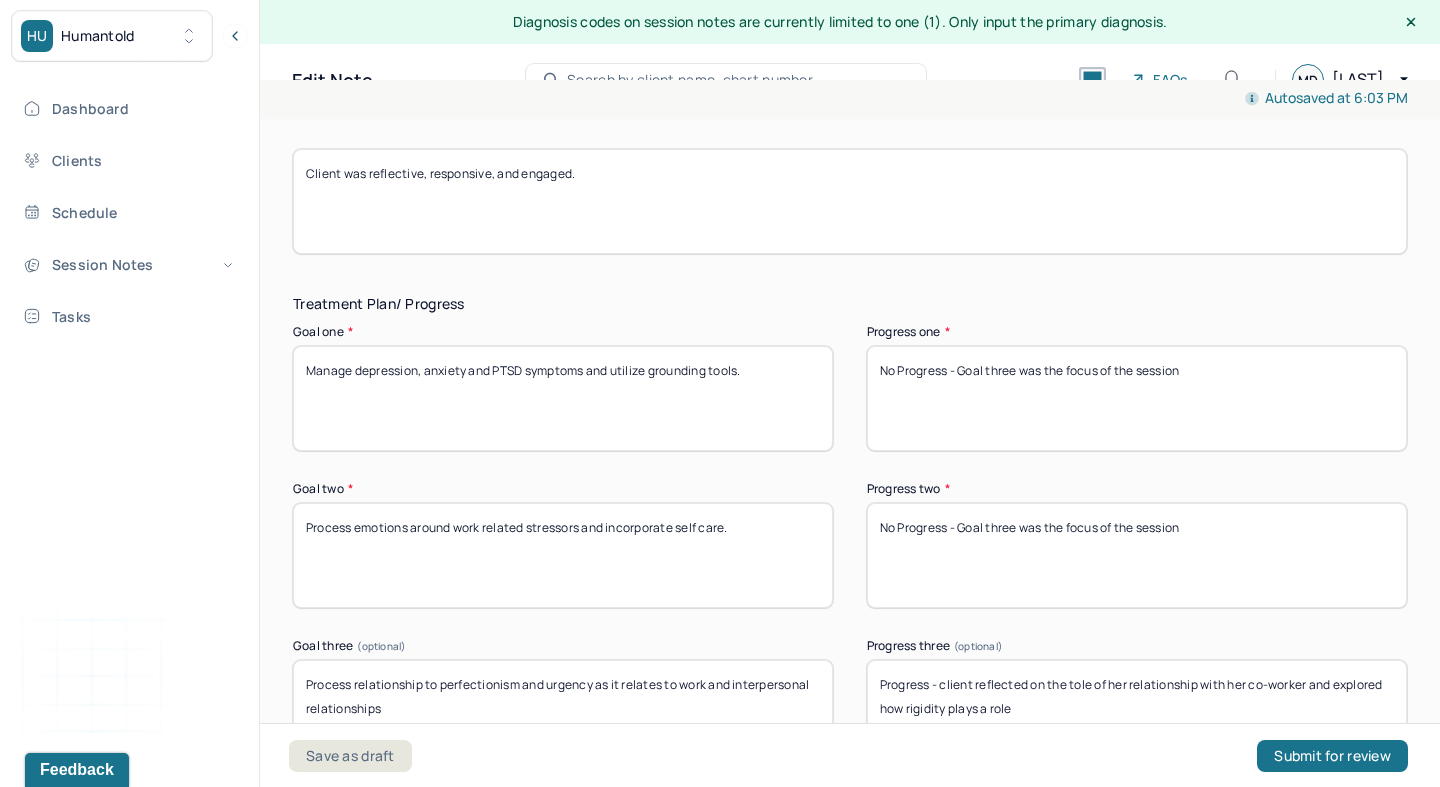 scroll, scrollTop: 3234, scrollLeft: 0, axis: vertical 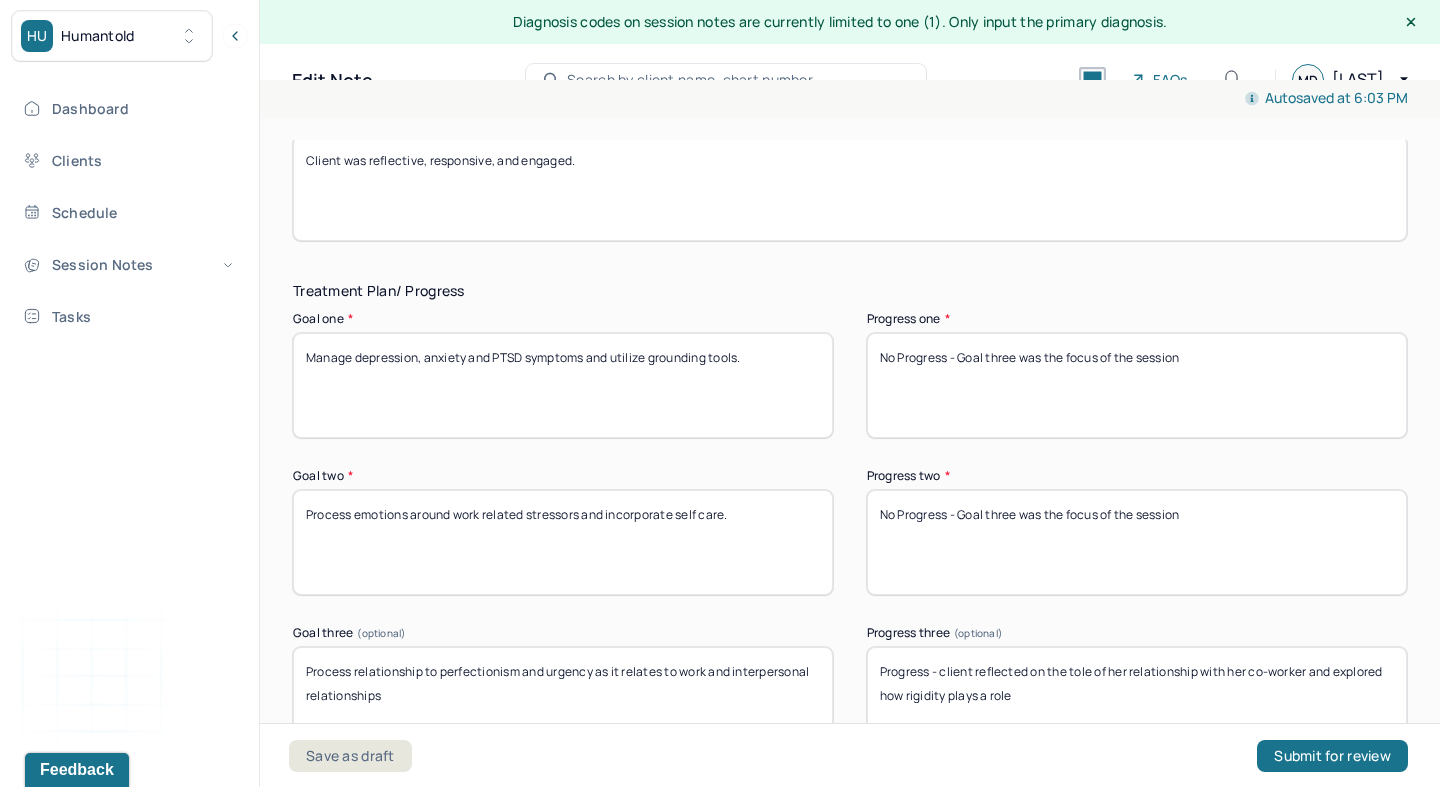 type on "Client was reflective, responsive, and engaged." 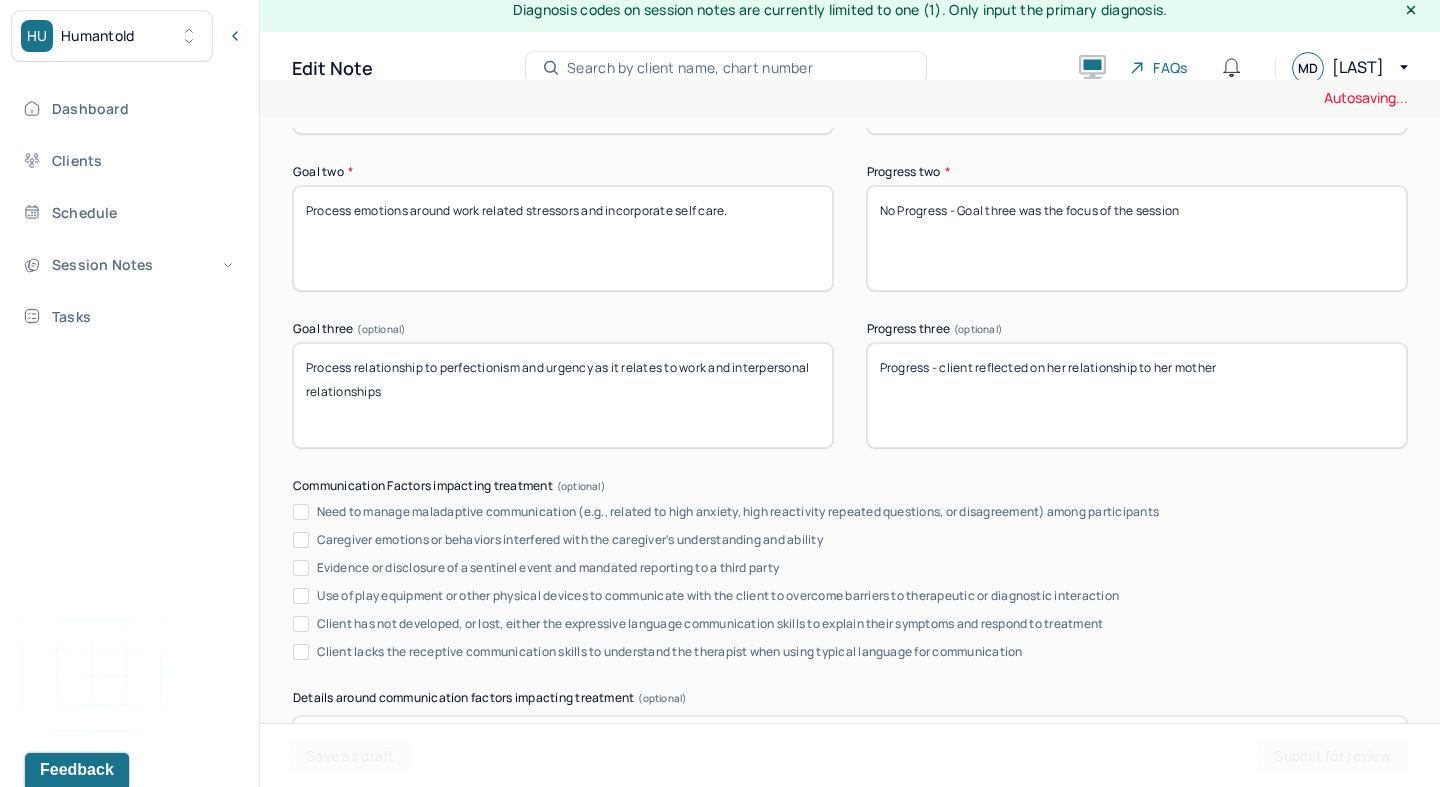 scroll, scrollTop: 3872, scrollLeft: 0, axis: vertical 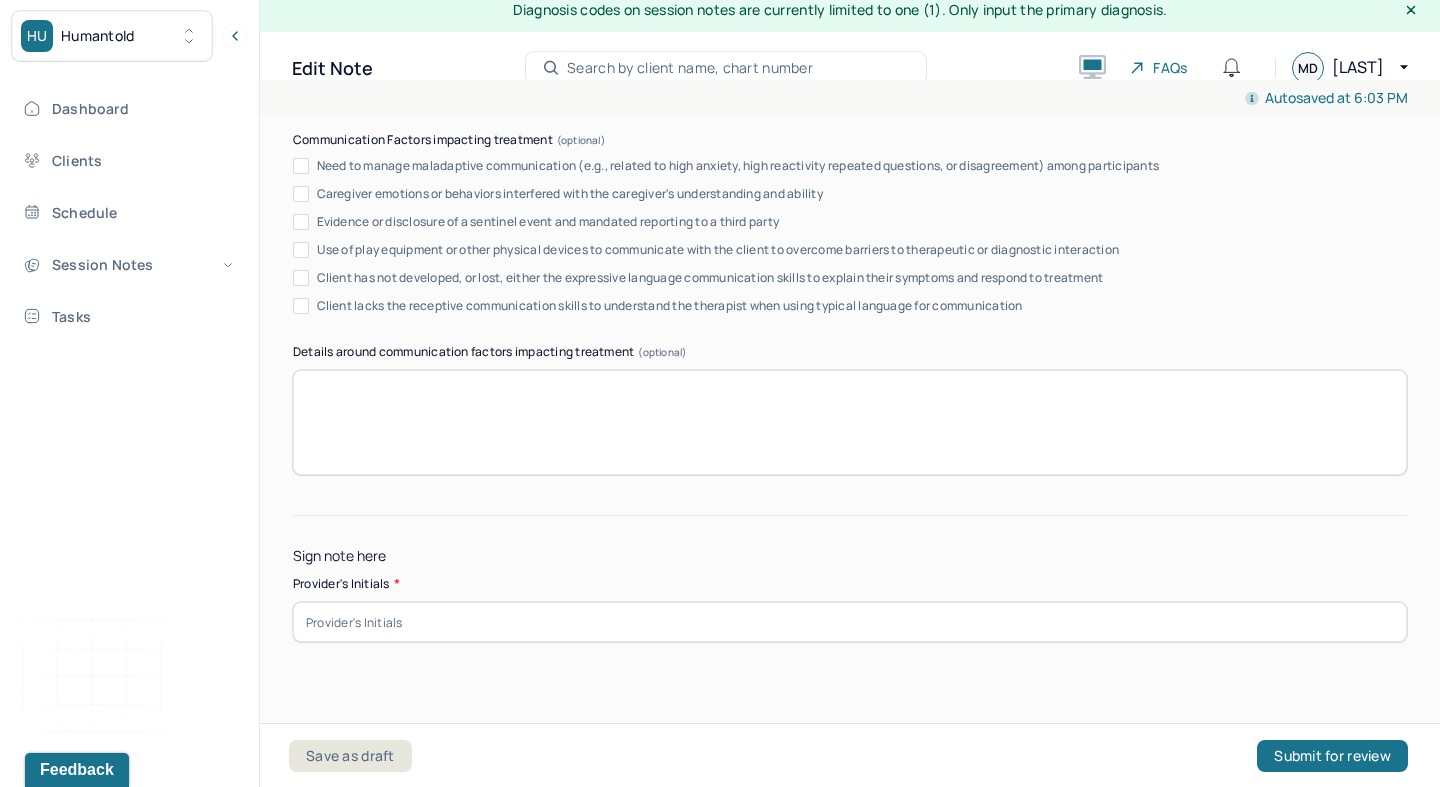 type on "Progress - client reflected on her relationship to her mother" 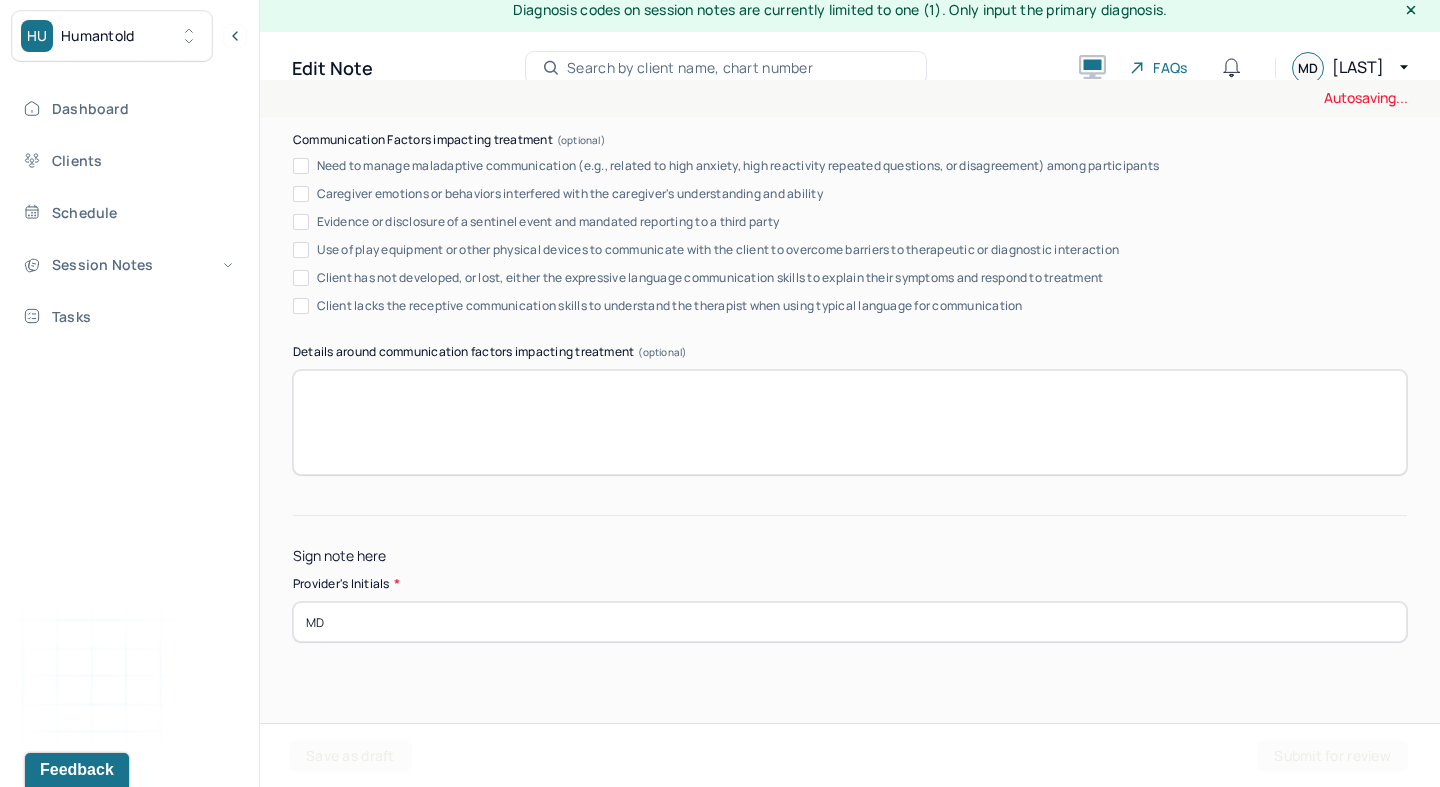 type on "MD" 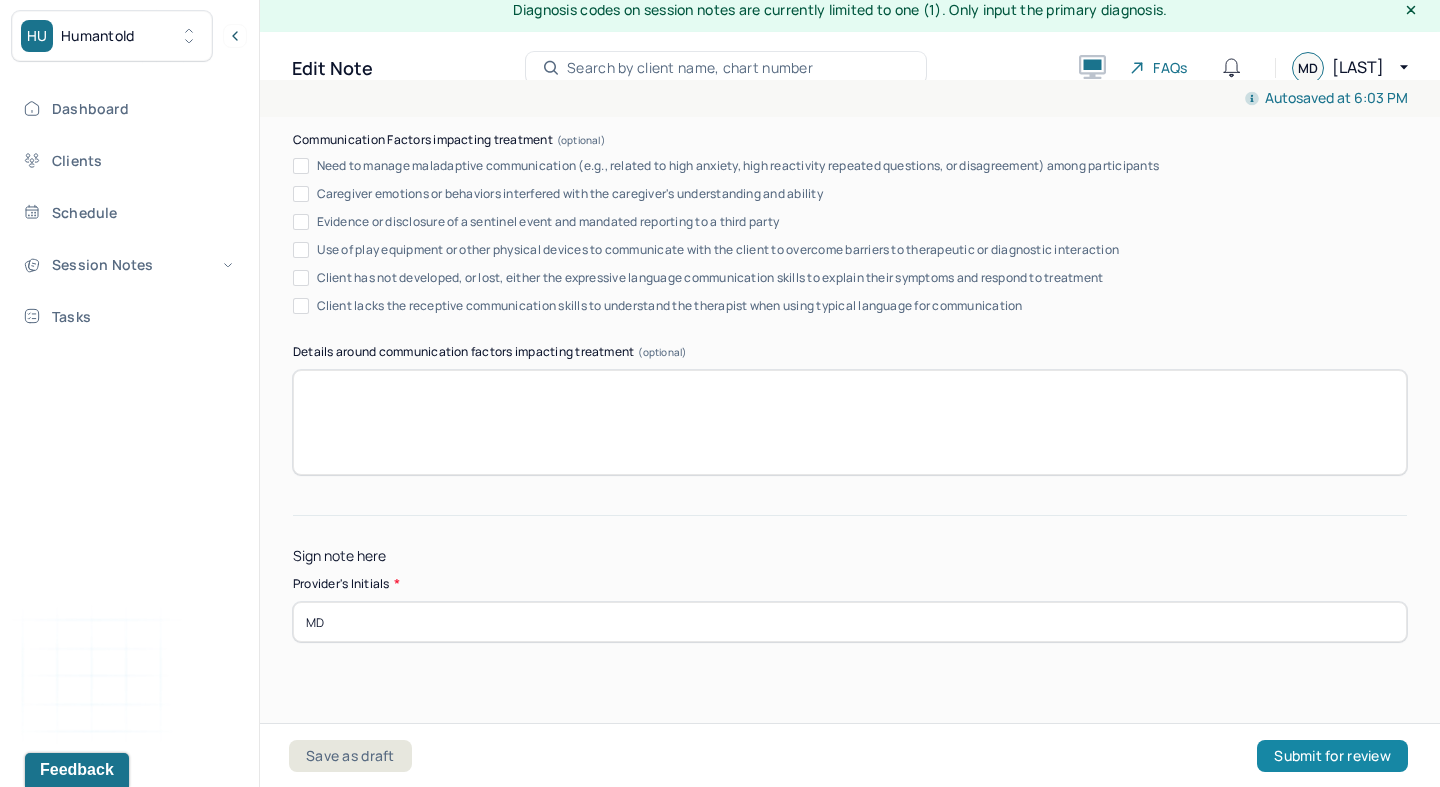 click on "Submit for review" at bounding box center [1332, 756] 